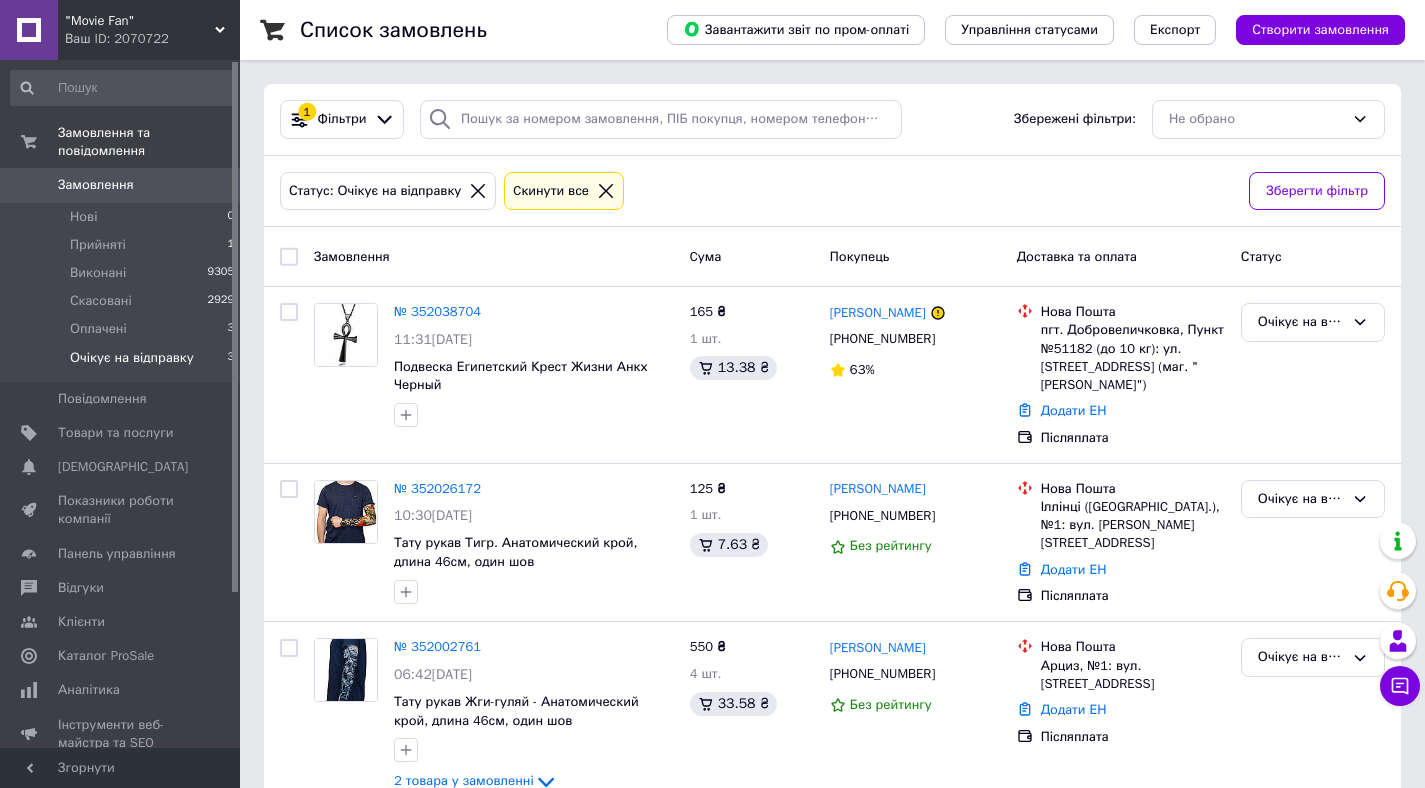 scroll, scrollTop: 0, scrollLeft: 0, axis: both 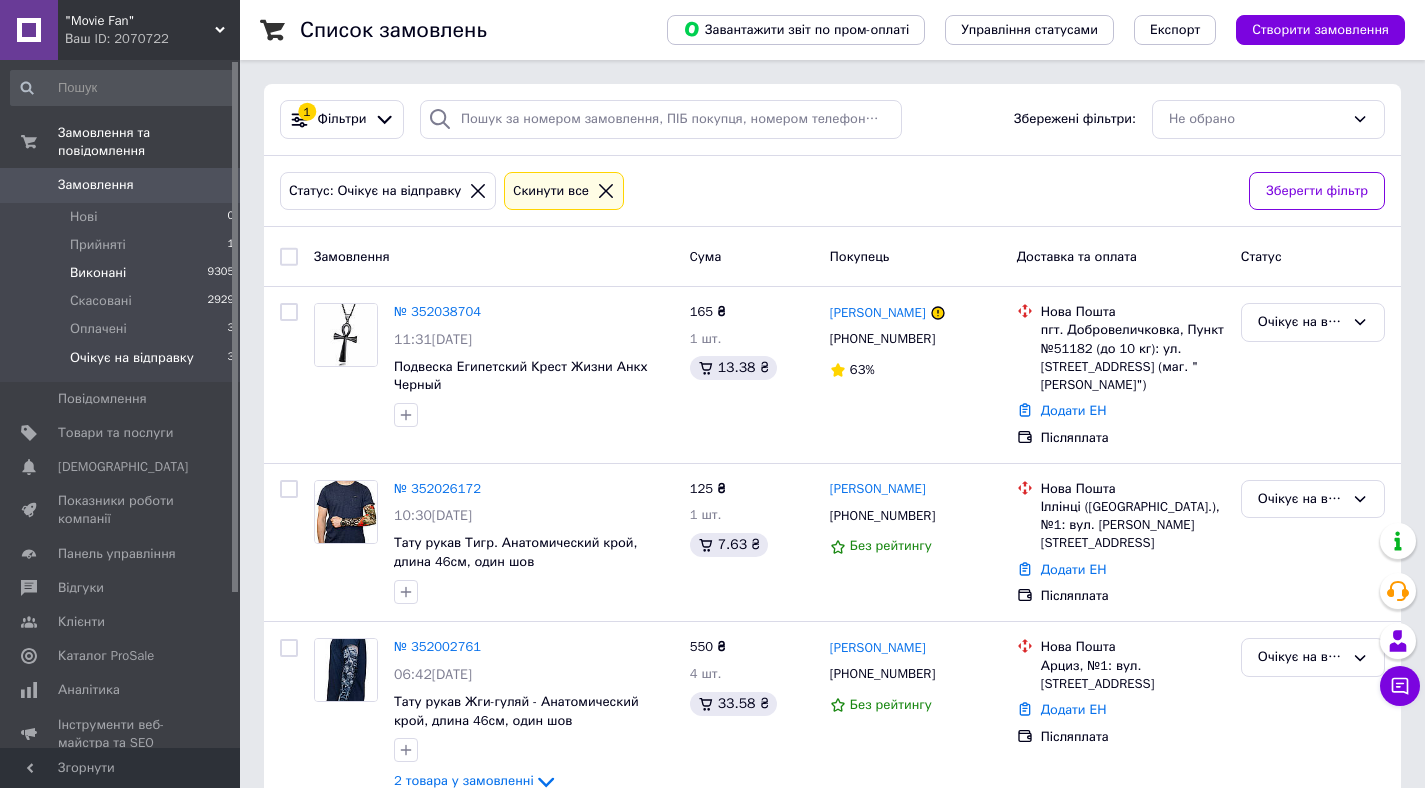 click on "Виконані" at bounding box center (98, 273) 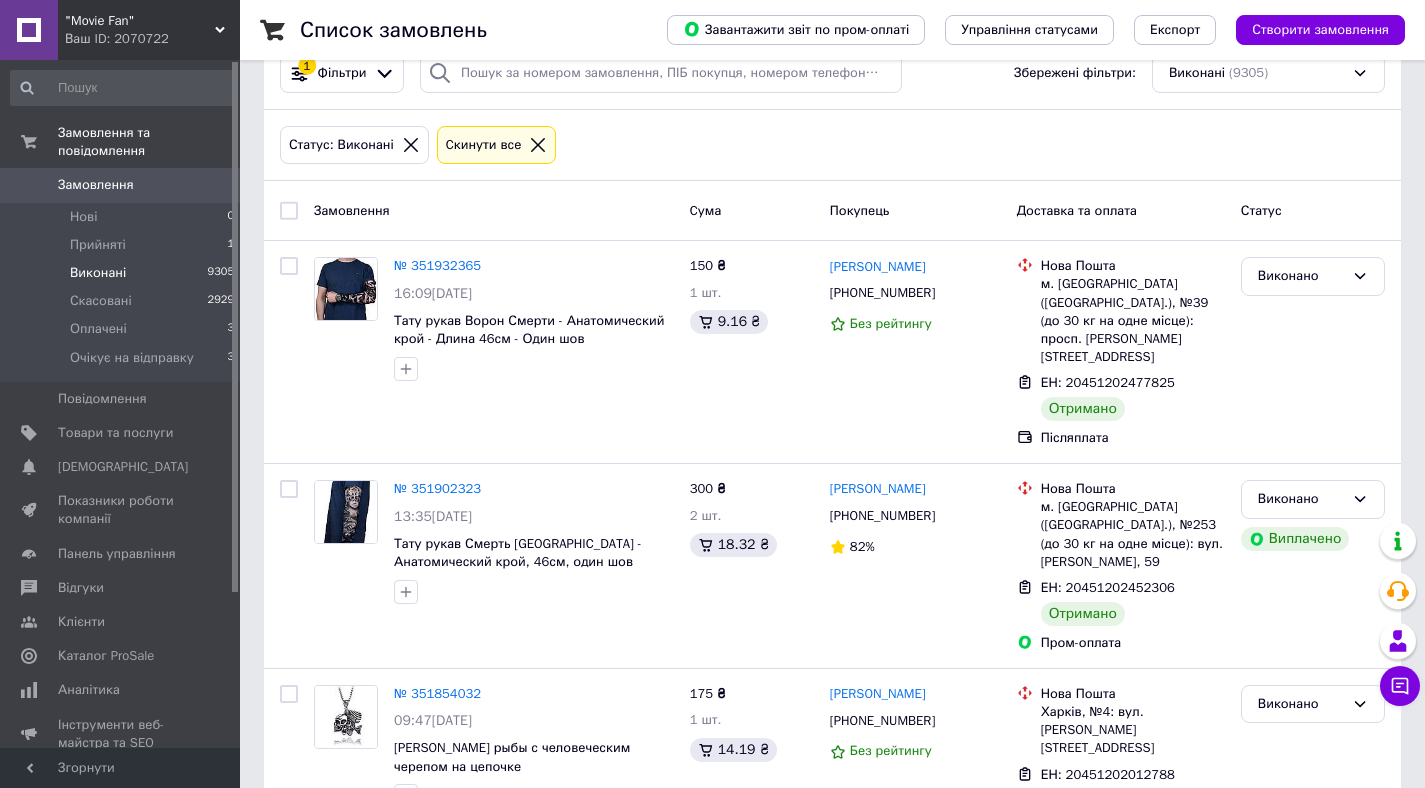scroll, scrollTop: 0, scrollLeft: 0, axis: both 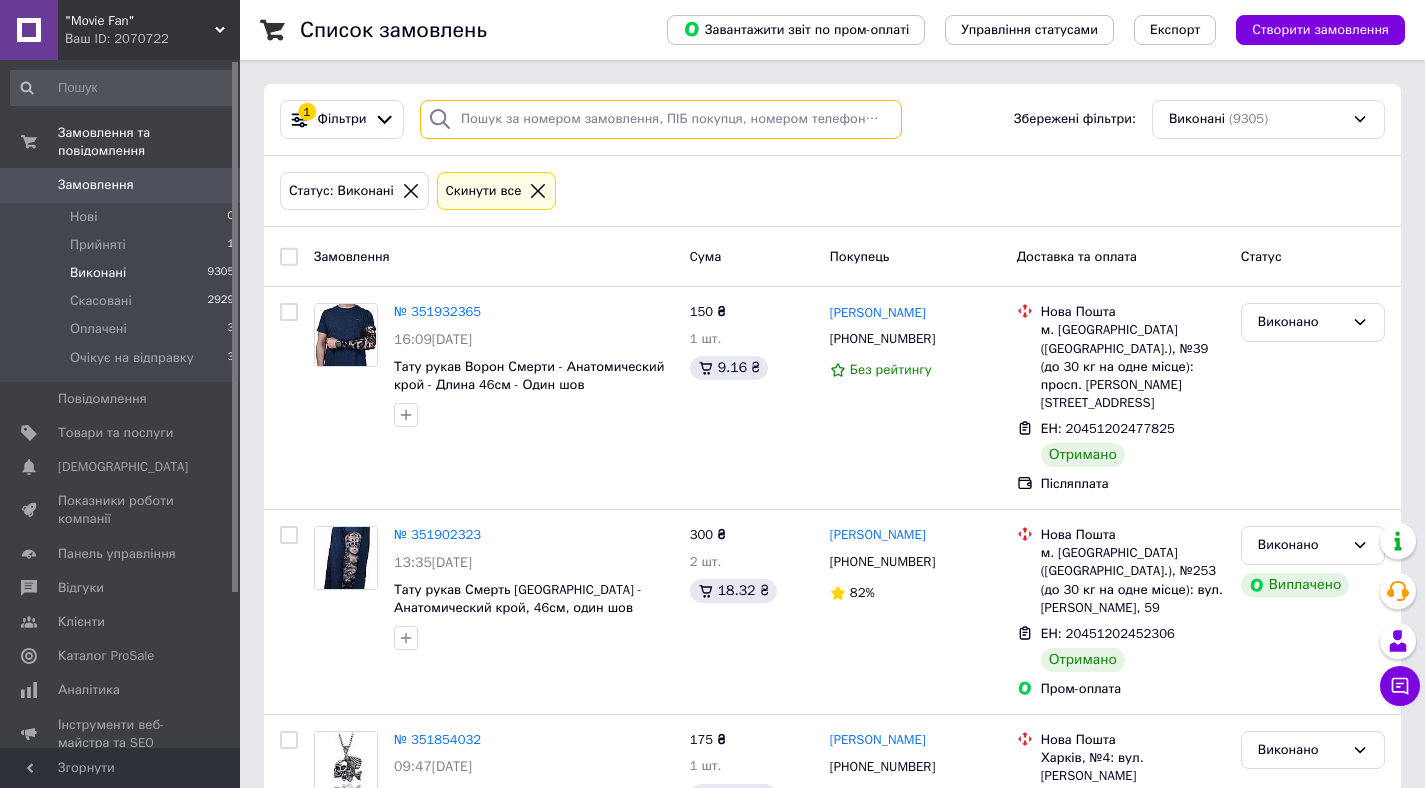 click at bounding box center [661, 119] 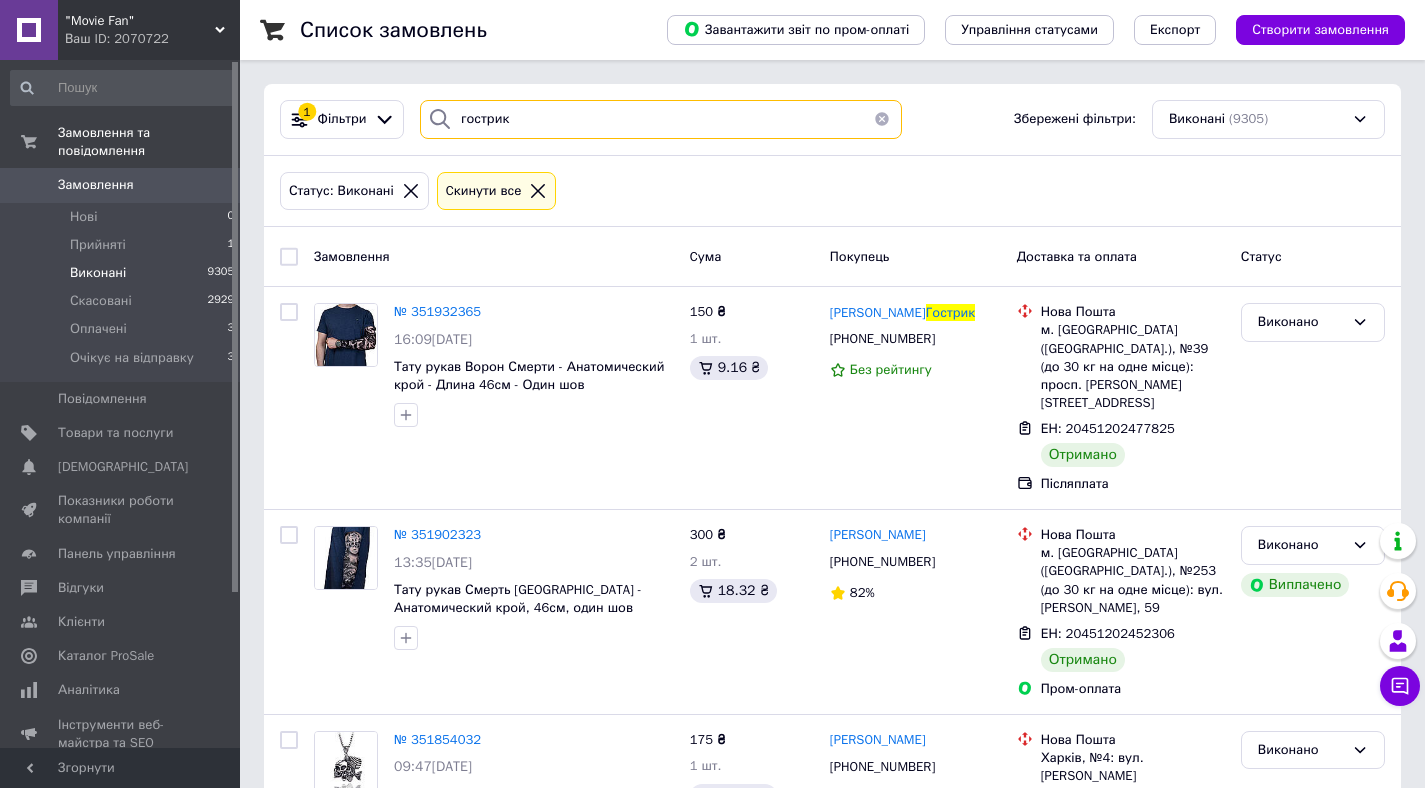 type on "гострик" 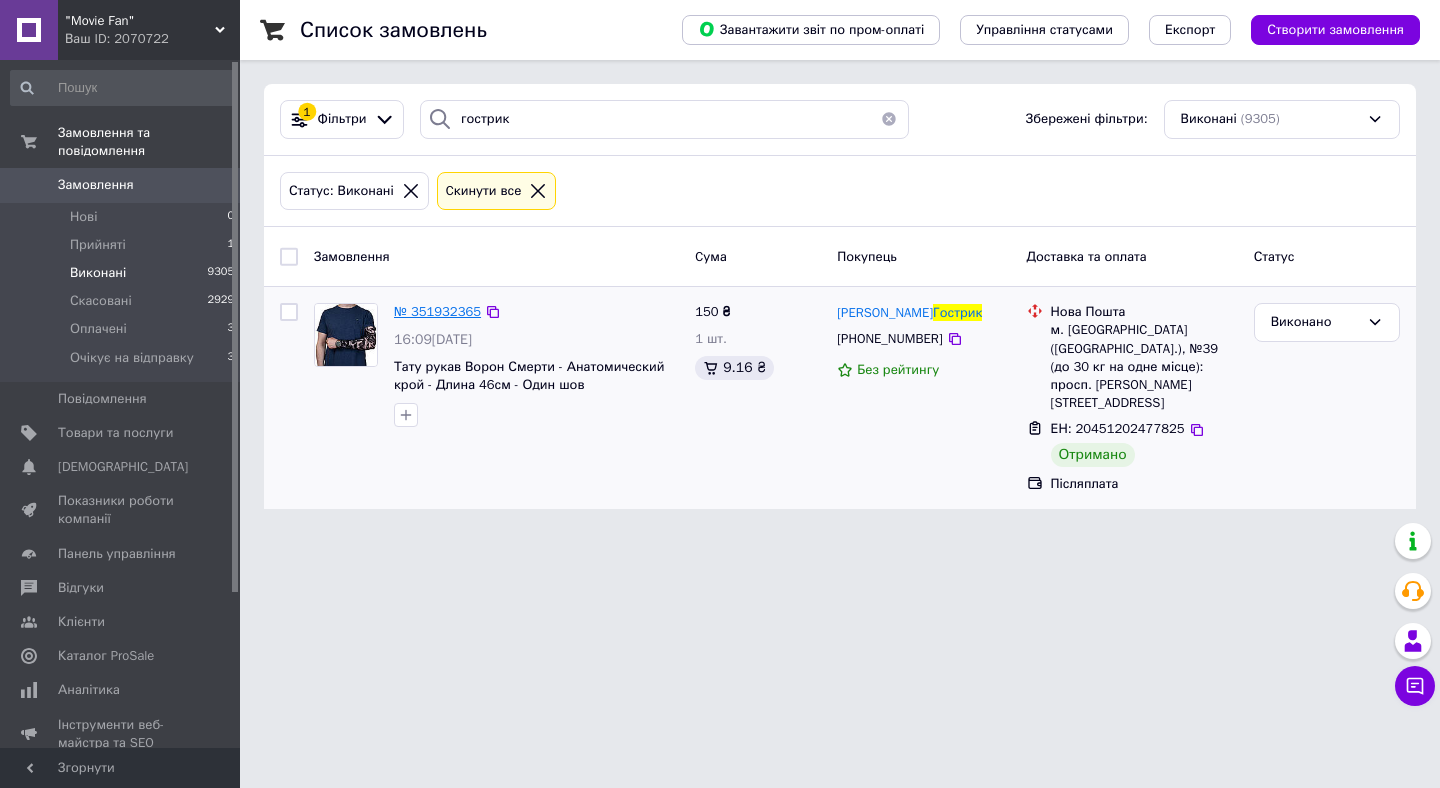 click on "№ 351932365" at bounding box center (437, 311) 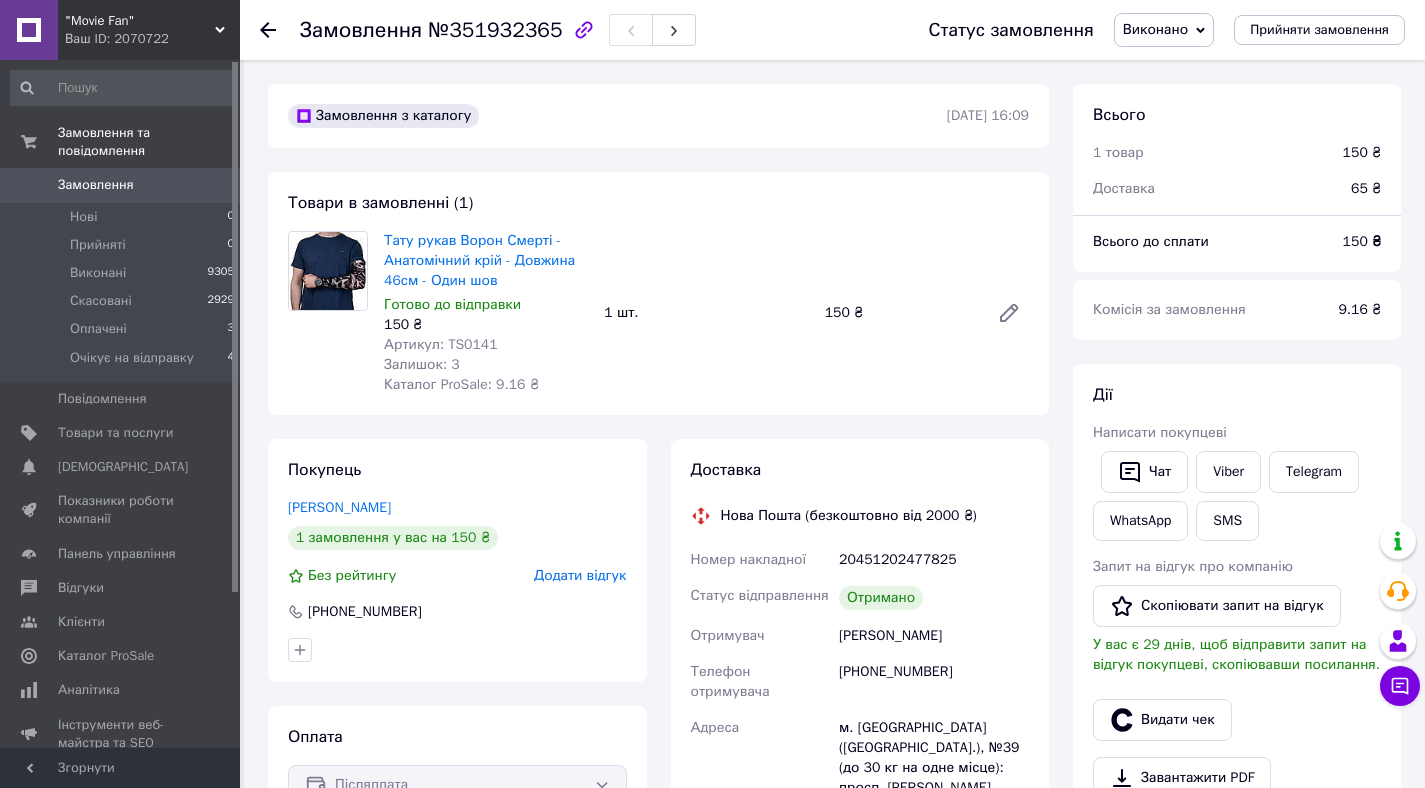 click on "Артикул: TS0141" at bounding box center [441, 344] 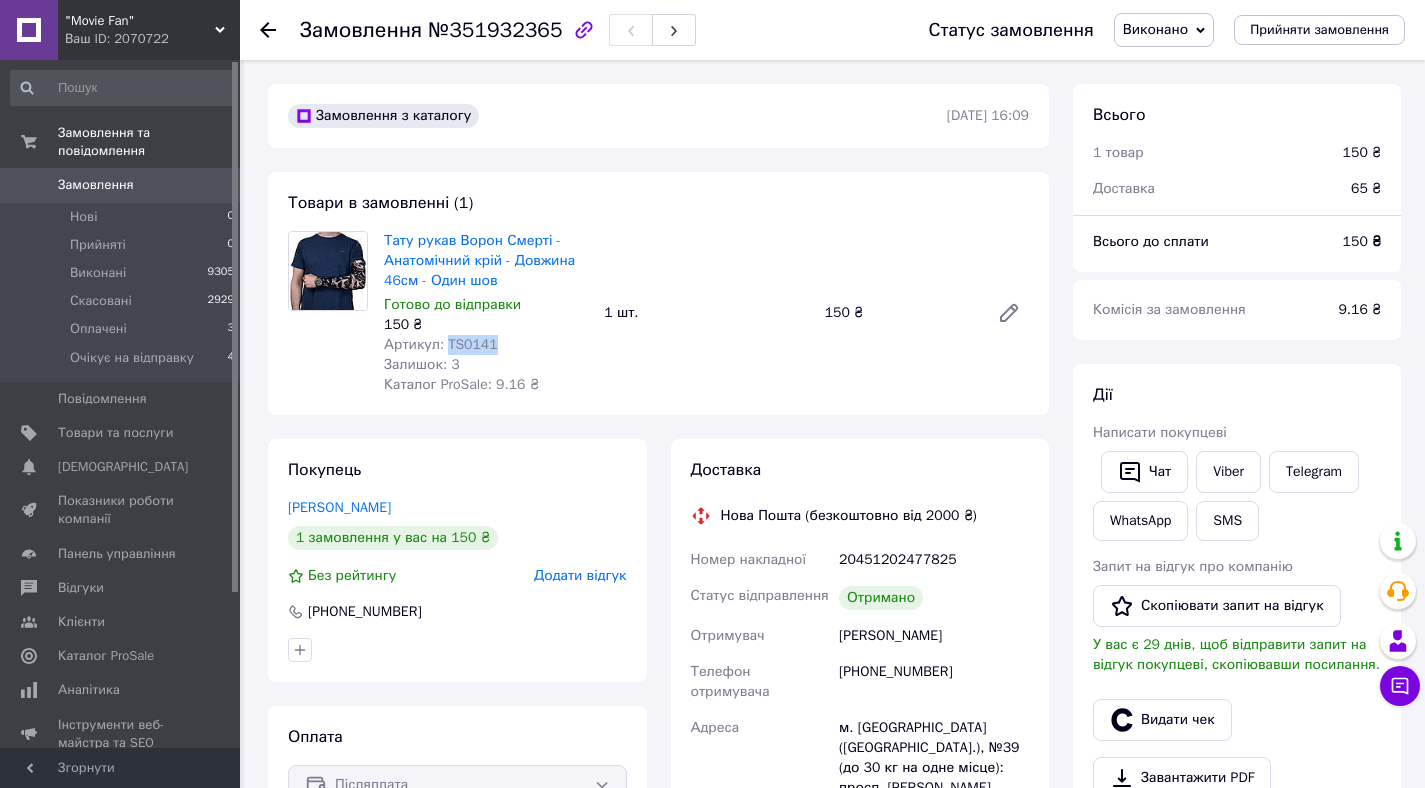 click on "Артикул: TS0141" at bounding box center (441, 344) 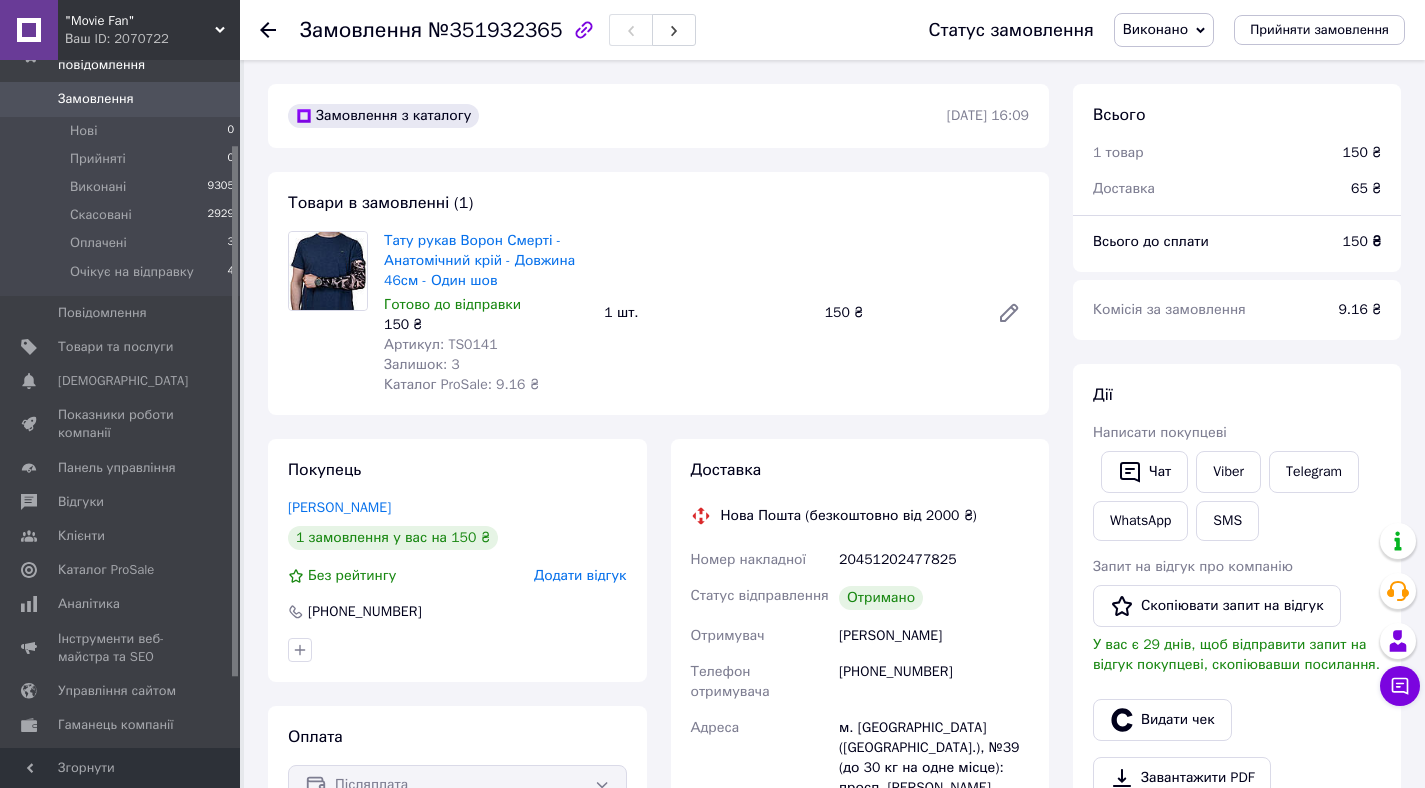 scroll, scrollTop: 0, scrollLeft: 0, axis: both 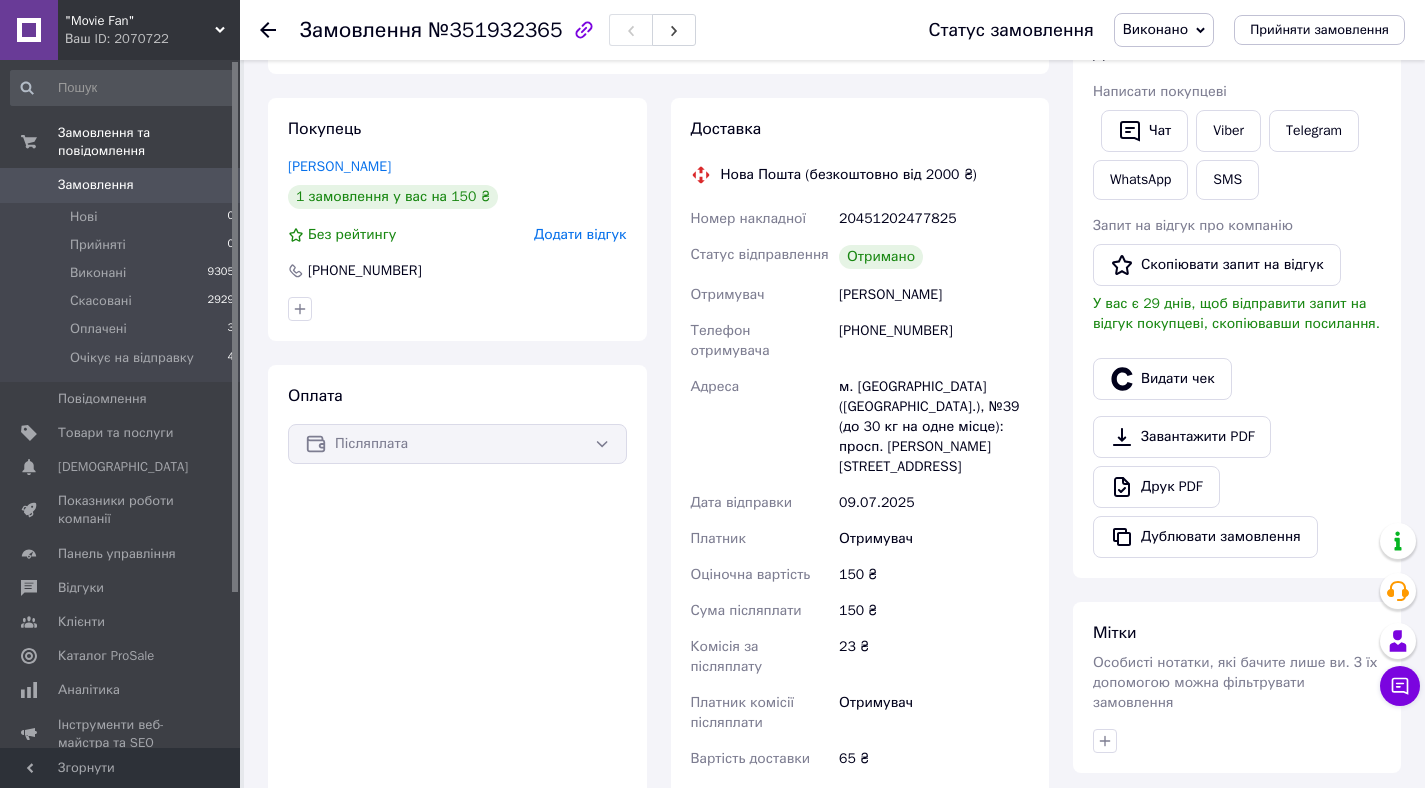 click on "м. [GEOGRAPHIC_DATA] ([GEOGRAPHIC_DATA].), №39 (до 30 кг на одне місце): просп. [PERSON_NAME][STREET_ADDRESS]" at bounding box center (934, 427) 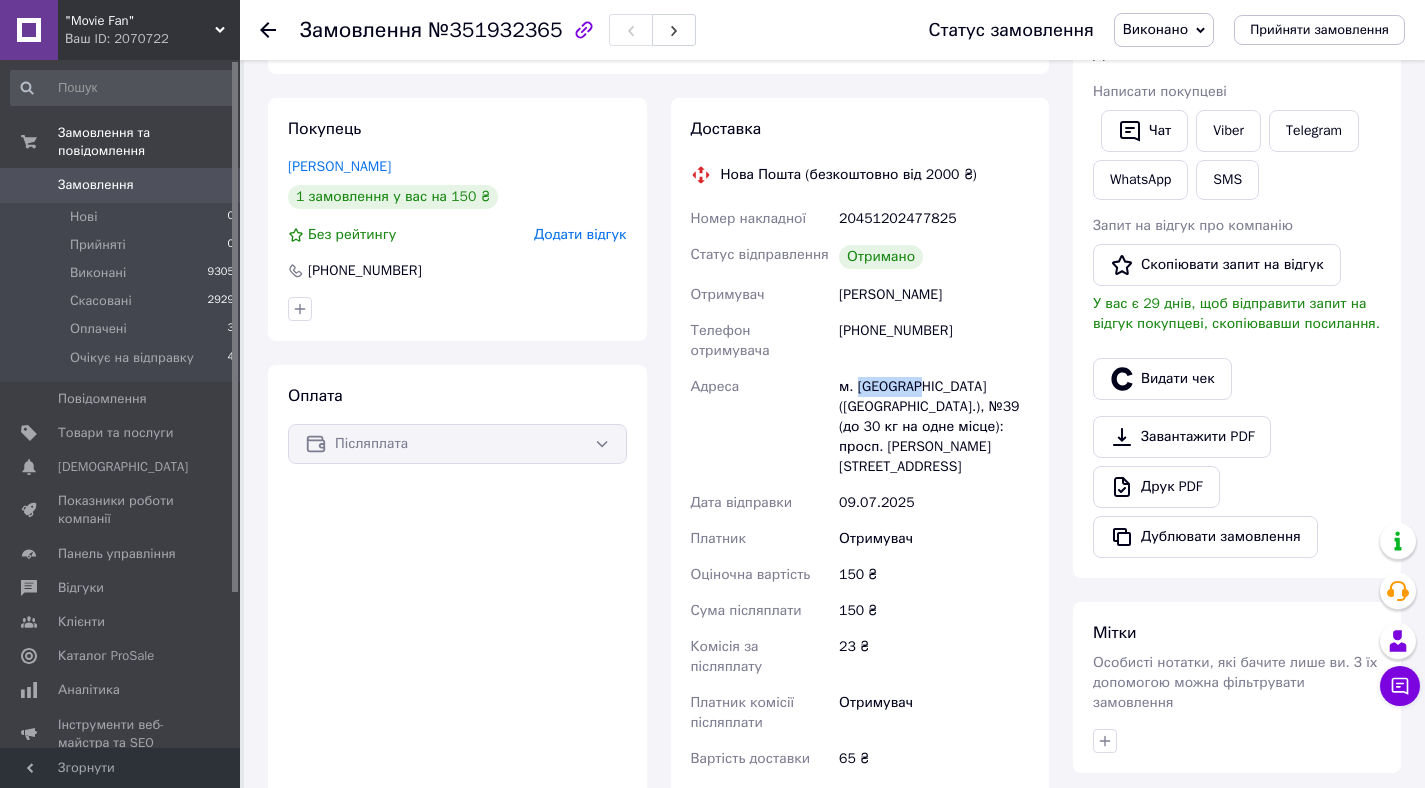 click on "м. [GEOGRAPHIC_DATA] ([GEOGRAPHIC_DATA].), №39 (до 30 кг на одне місце): просп. [PERSON_NAME][STREET_ADDRESS]" at bounding box center [934, 427] 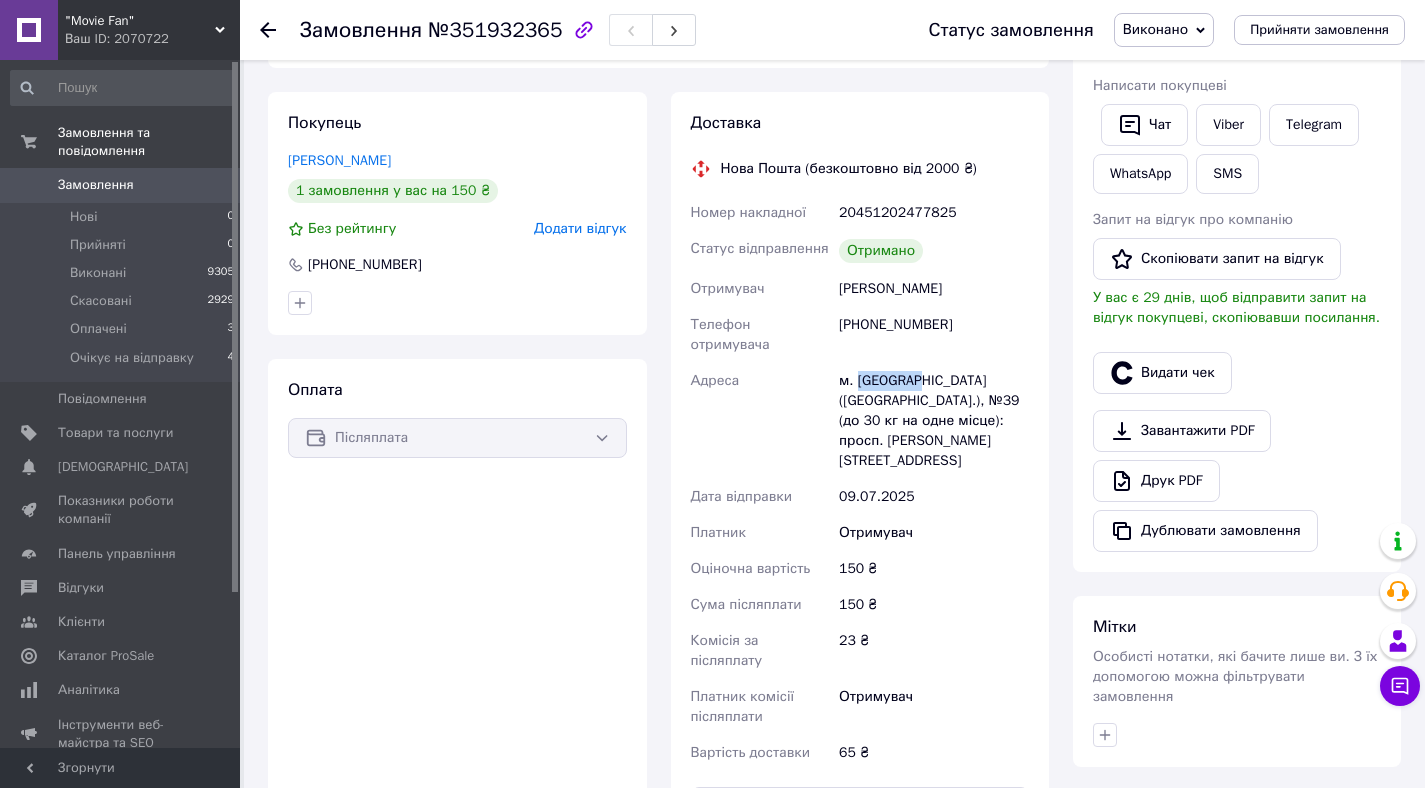 scroll, scrollTop: 340, scrollLeft: 0, axis: vertical 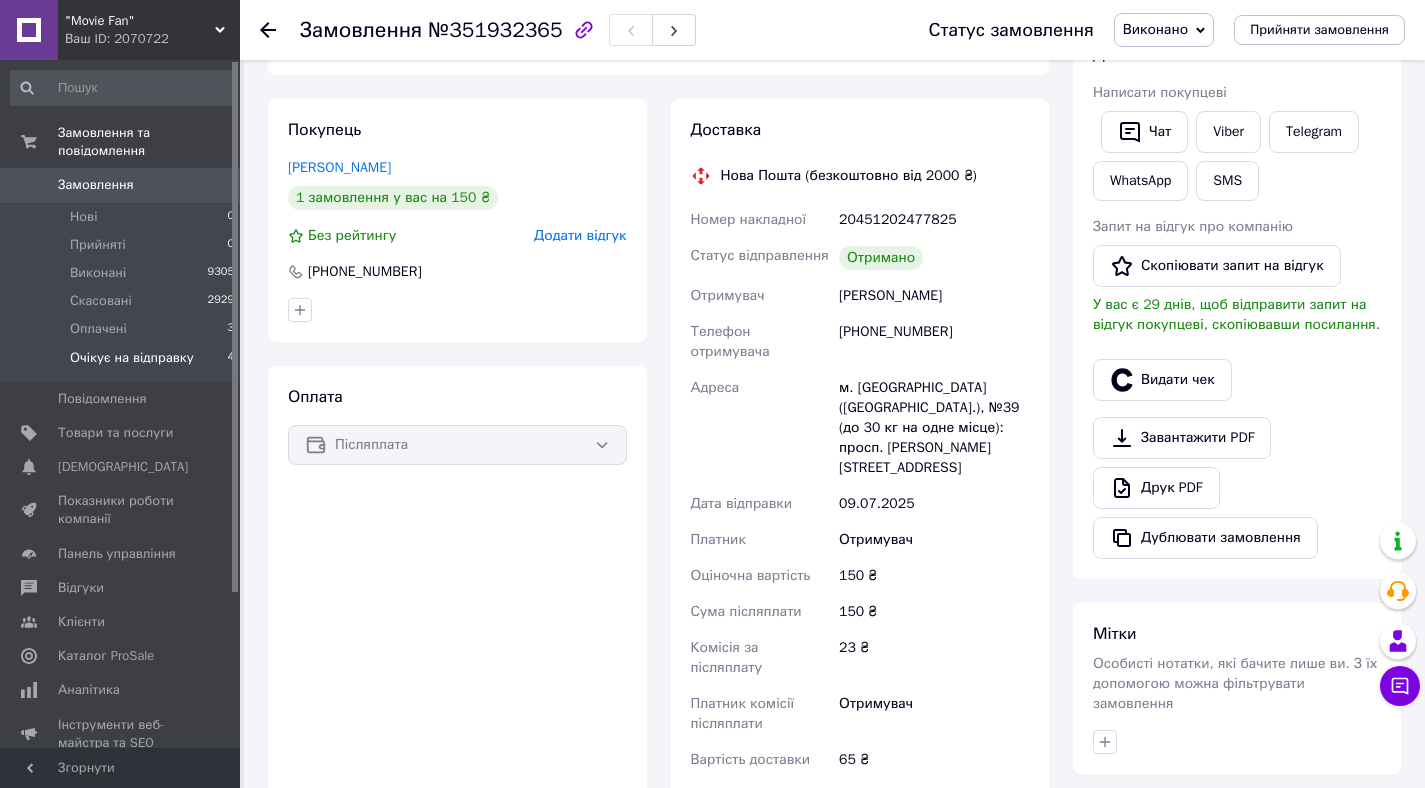 click on "Очікує на відправку" at bounding box center [132, 358] 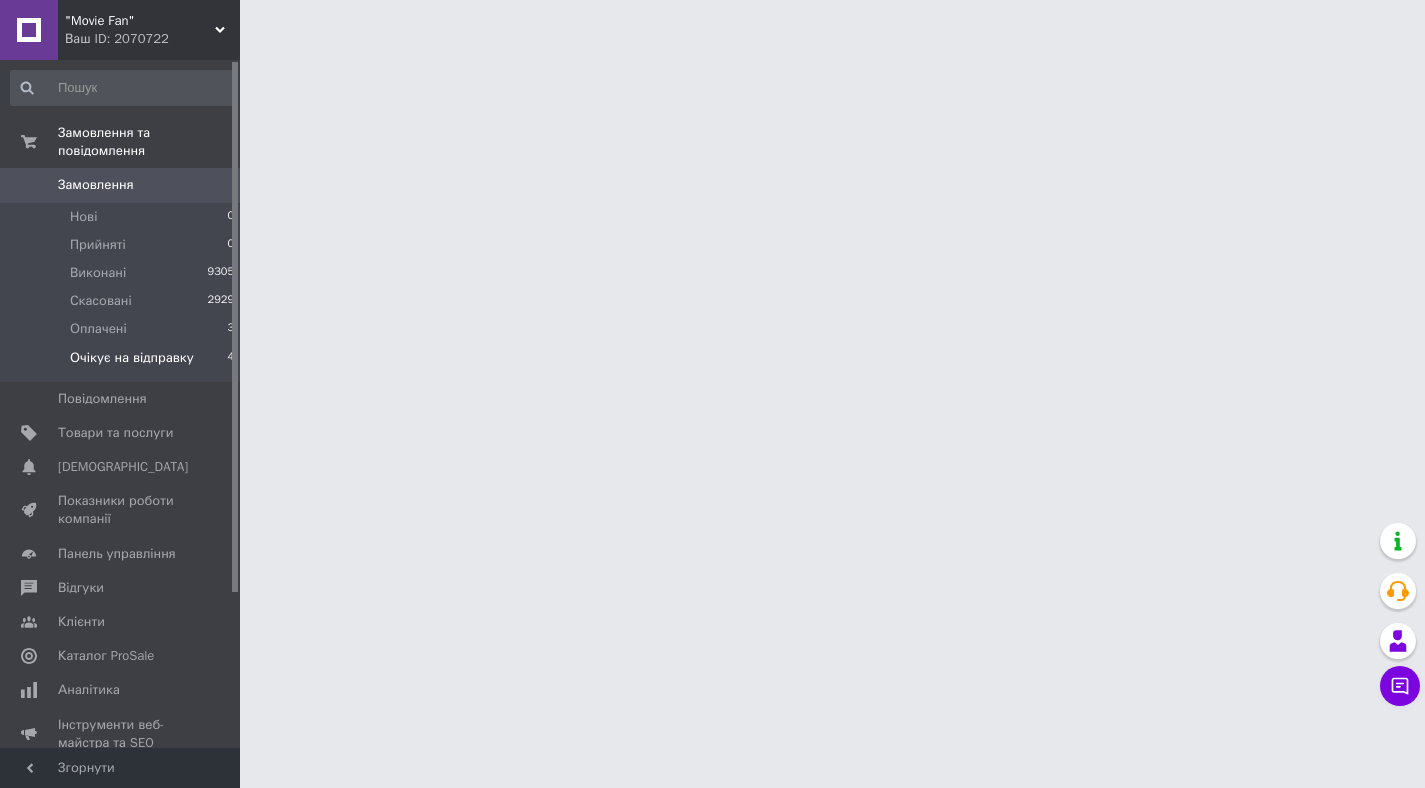 scroll, scrollTop: 0, scrollLeft: 0, axis: both 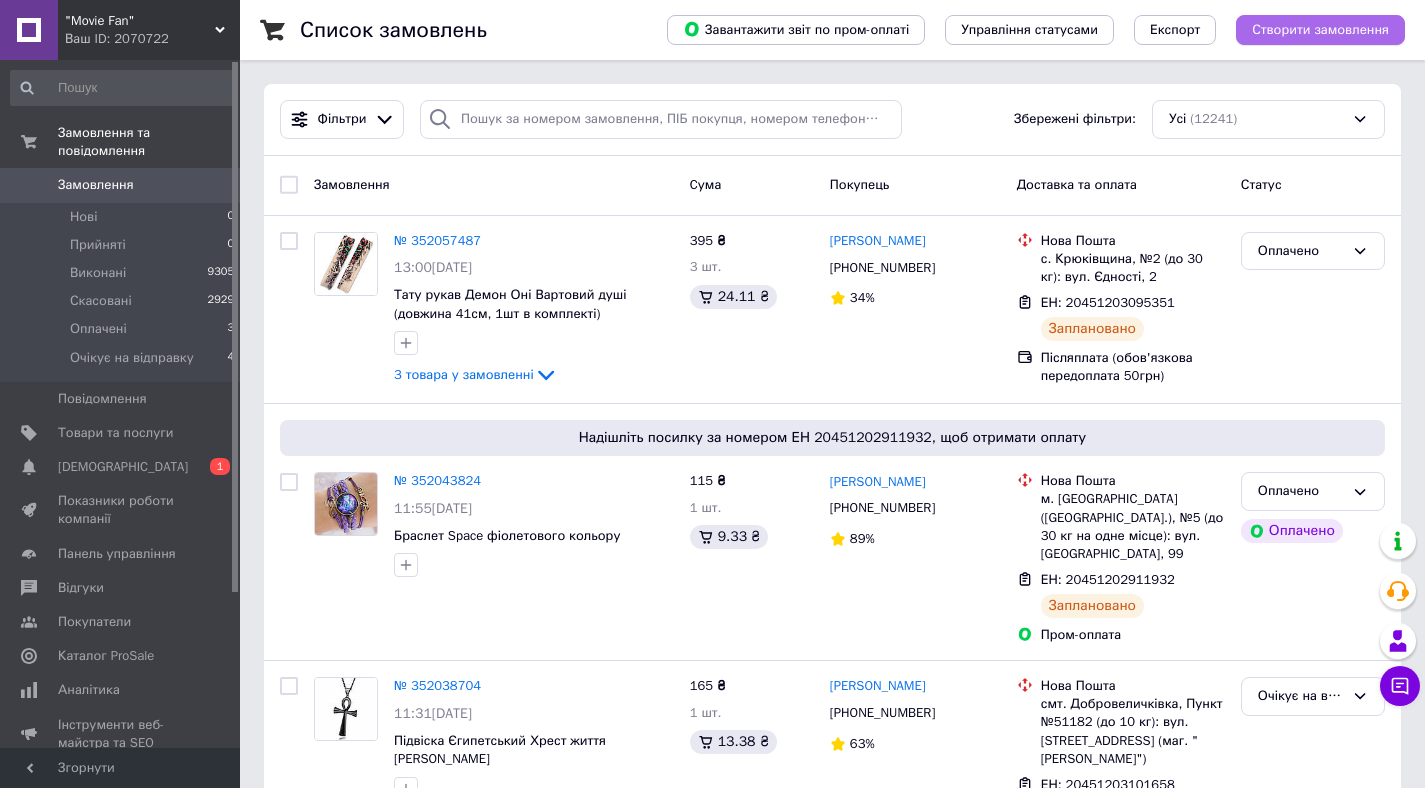 click on "Створити замовлення" at bounding box center [1320, 30] 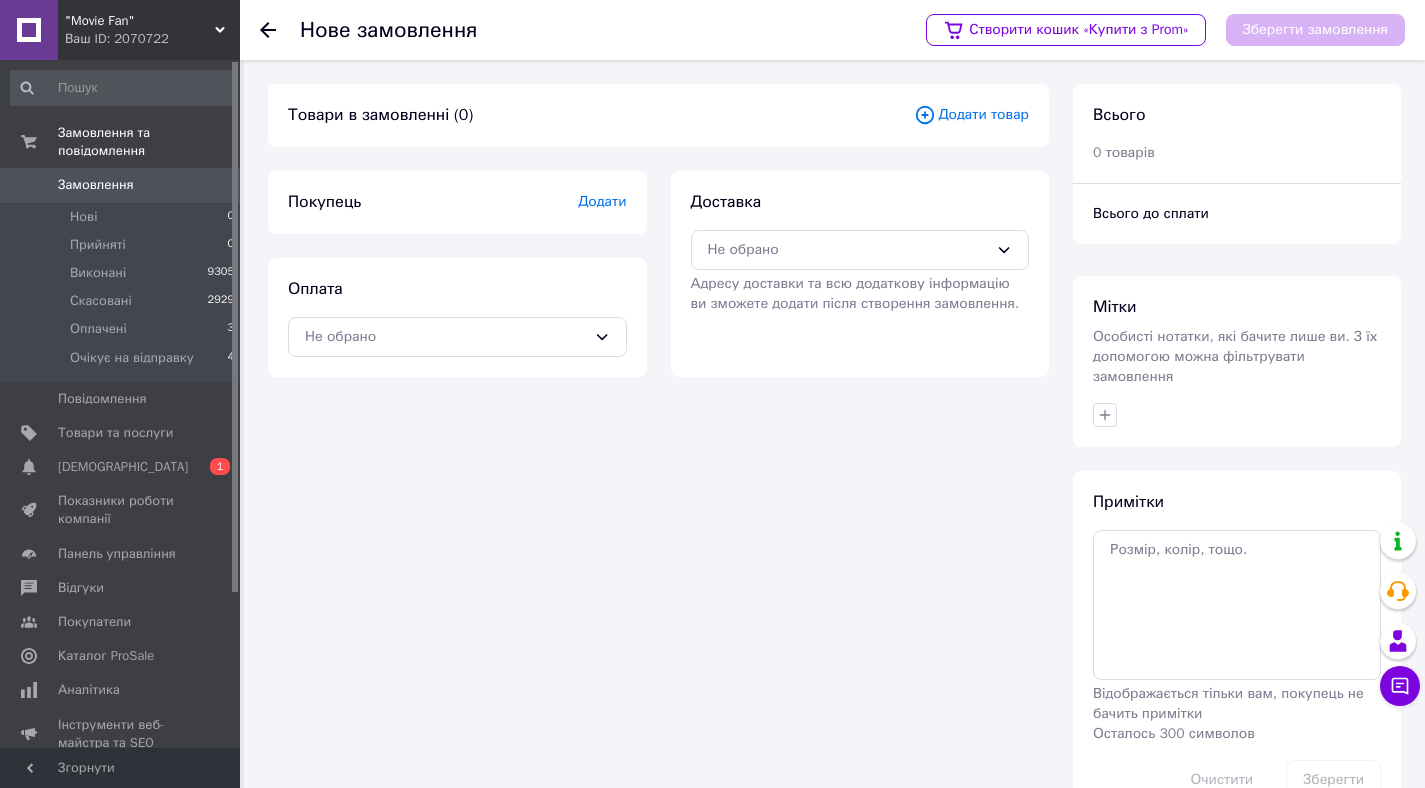 click on "Додати" at bounding box center (602, 201) 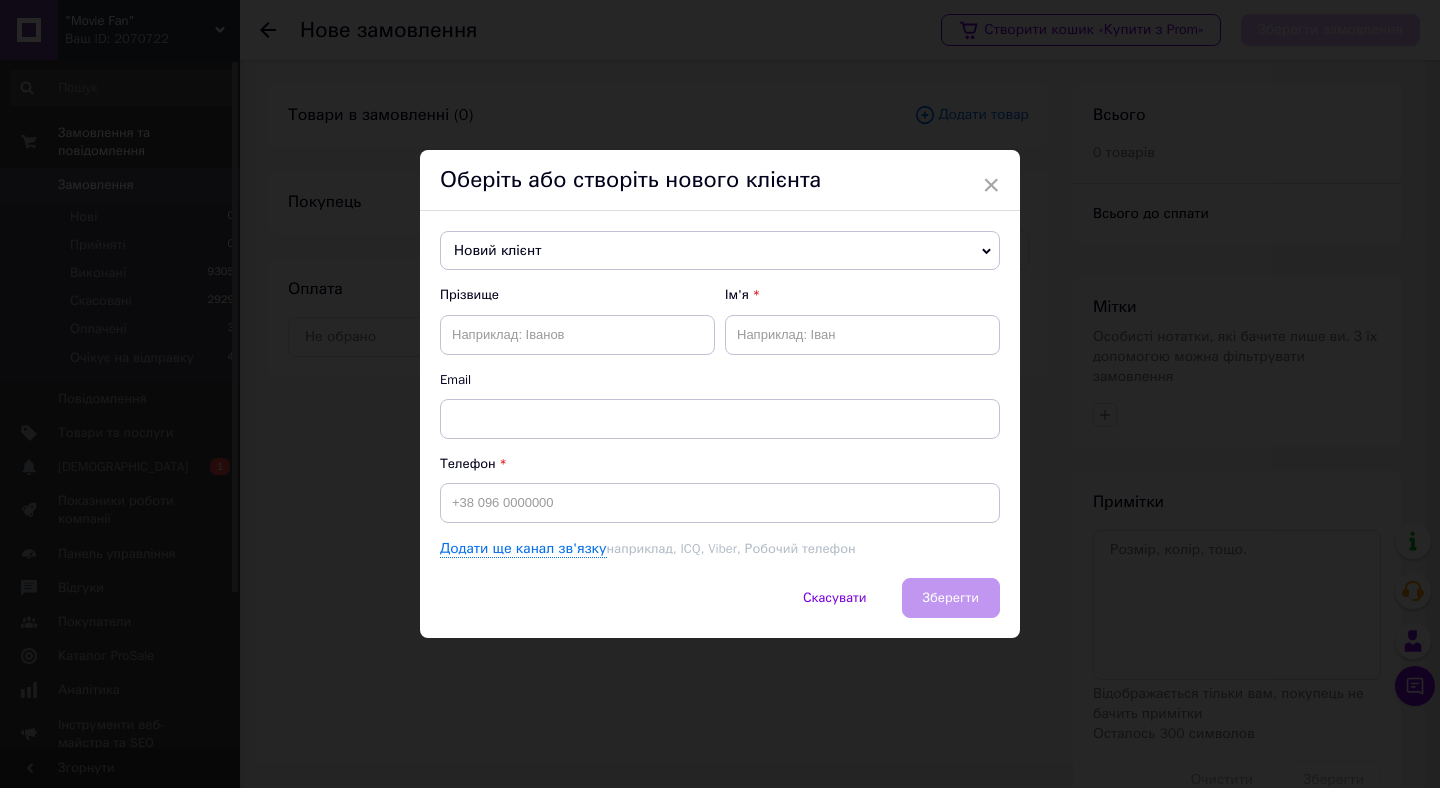 click on "Новий клієнт" at bounding box center (720, 251) 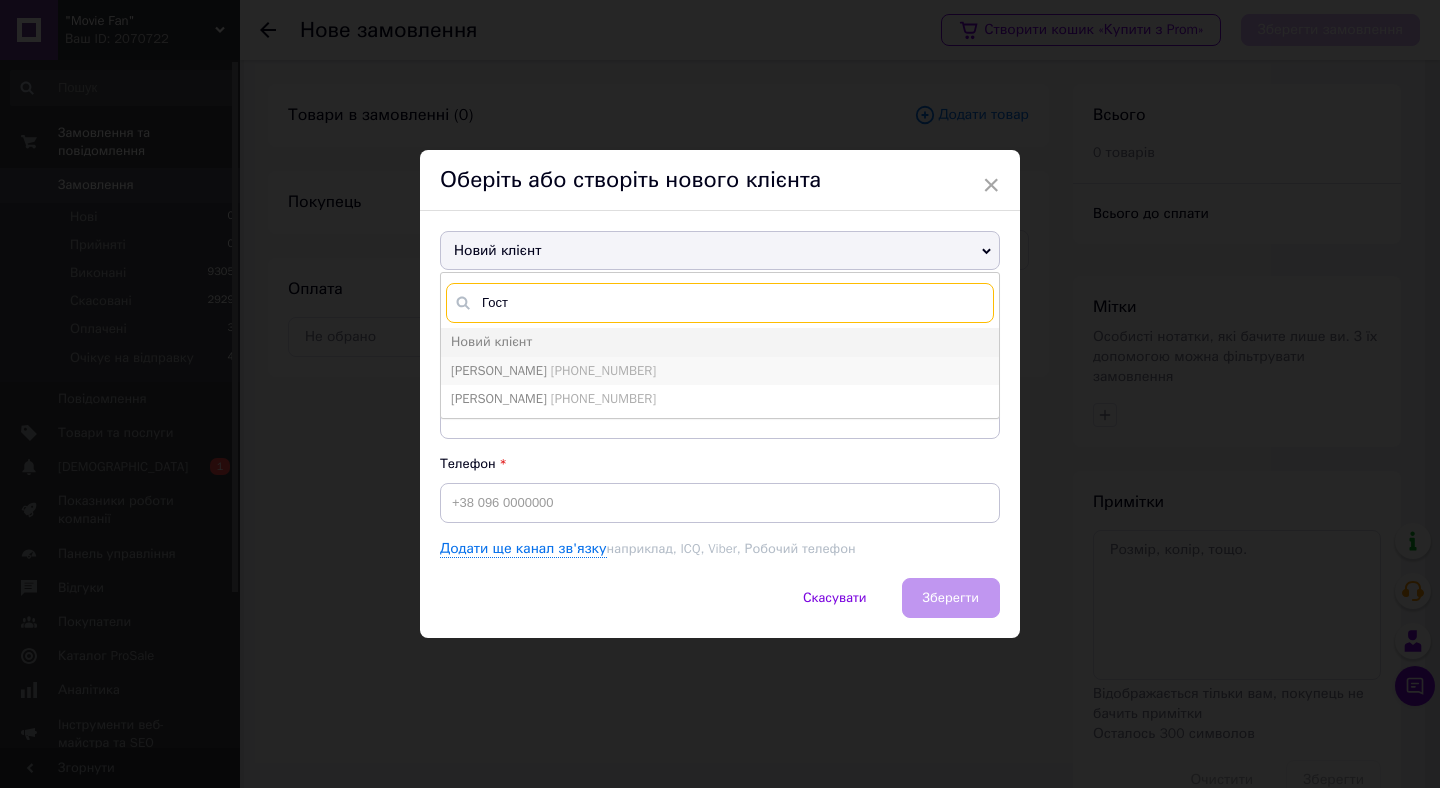 type on "Гост" 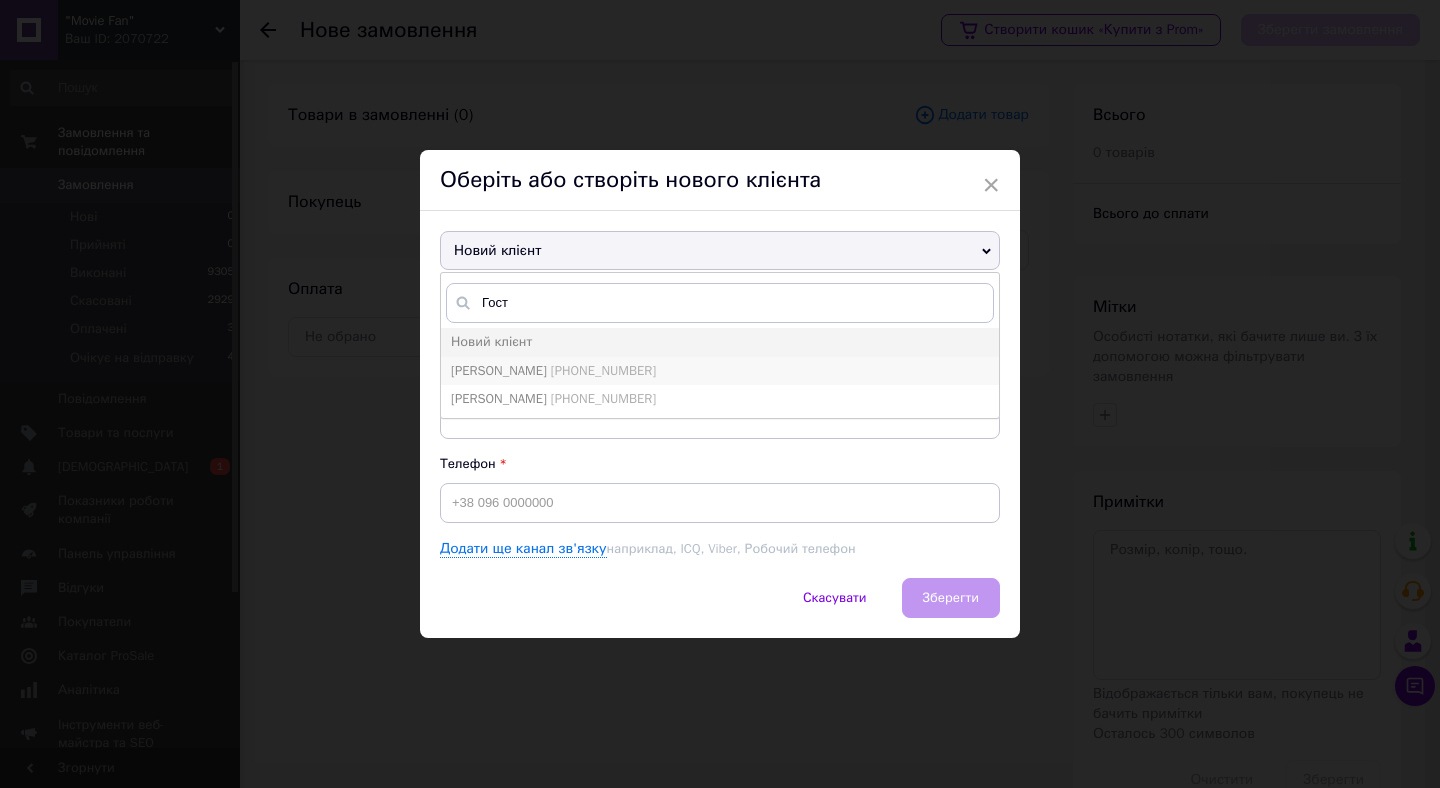 click on "[PHONE_NUMBER]" at bounding box center (603, 370) 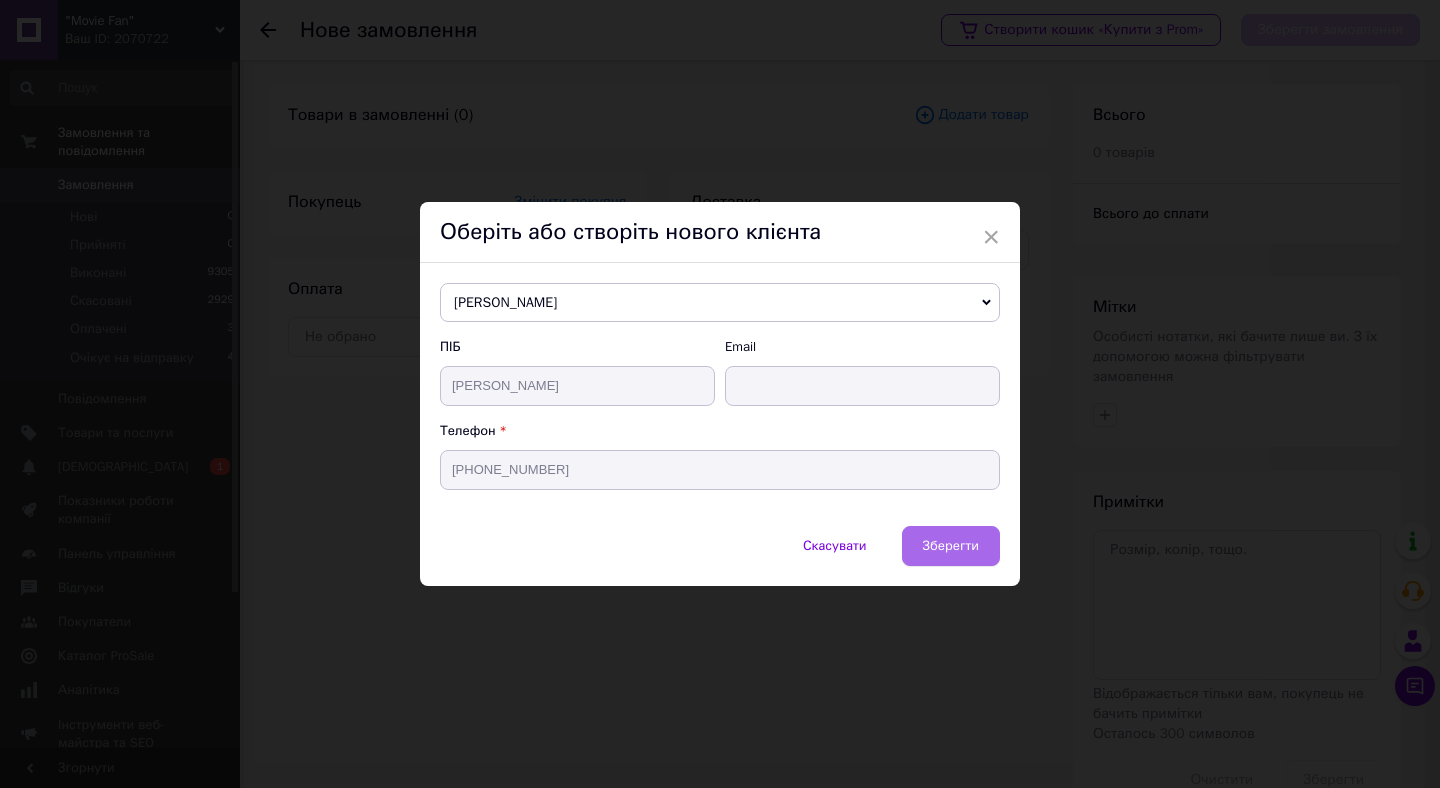 click on "Зберегти" at bounding box center (951, 545) 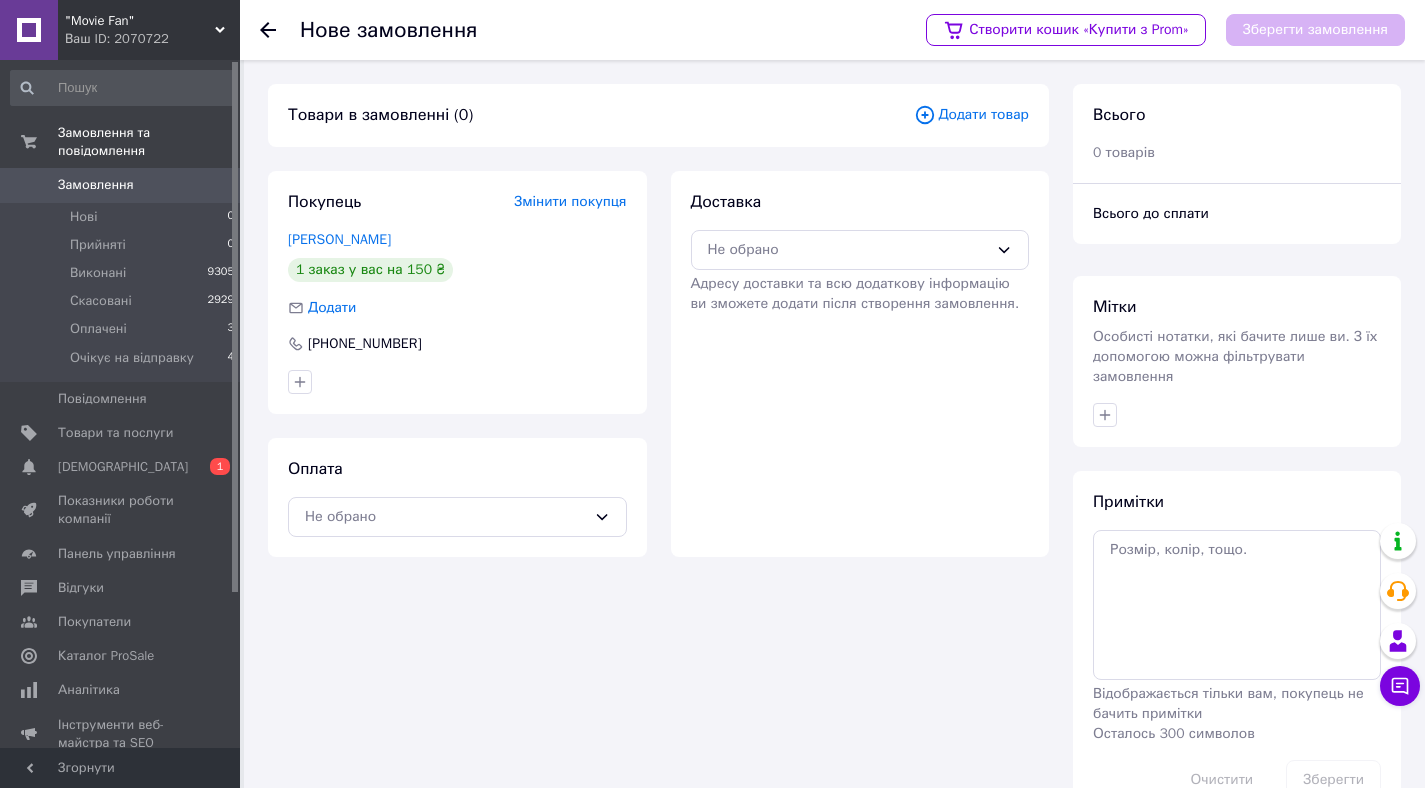 click on "Додати товар" at bounding box center (971, 115) 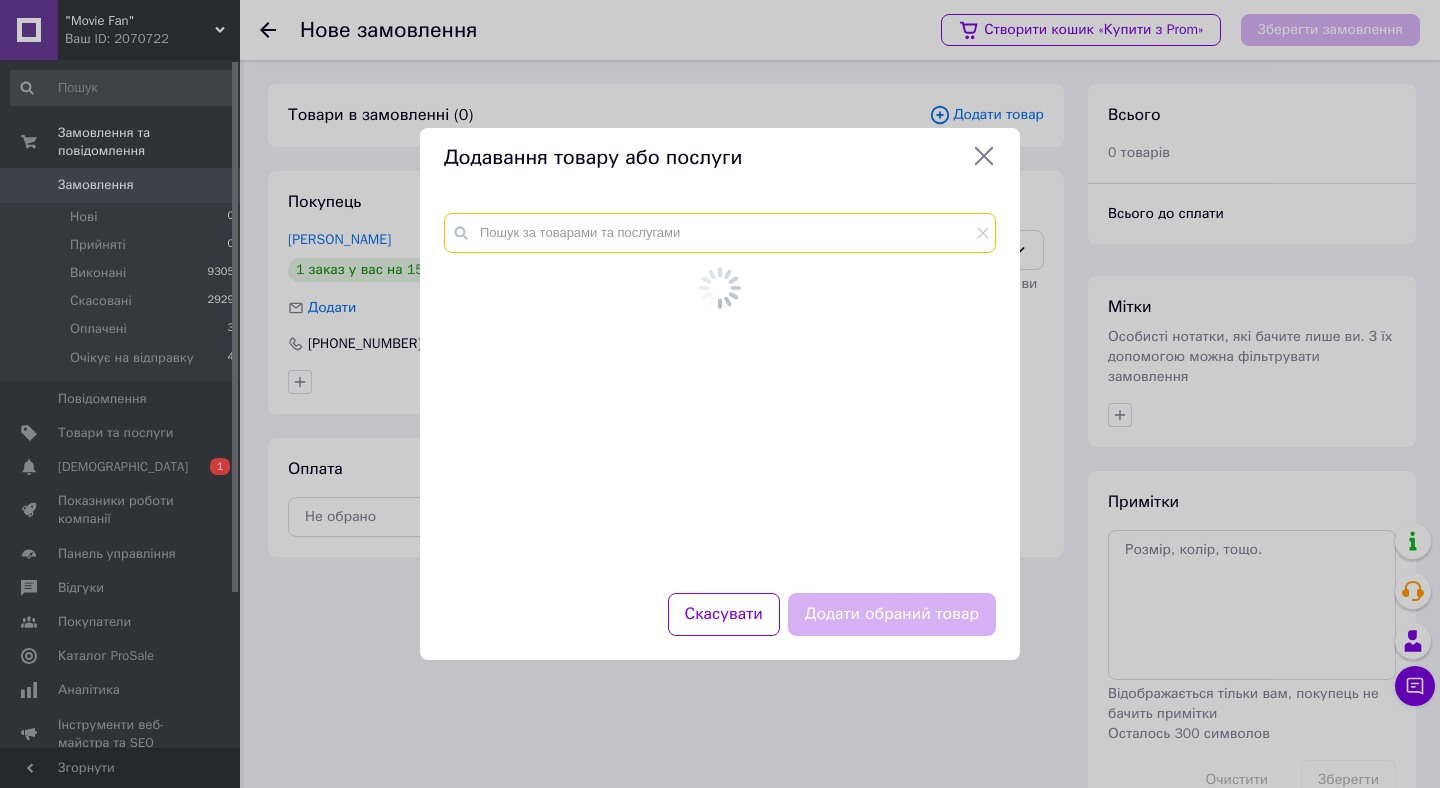 click at bounding box center (720, 233) 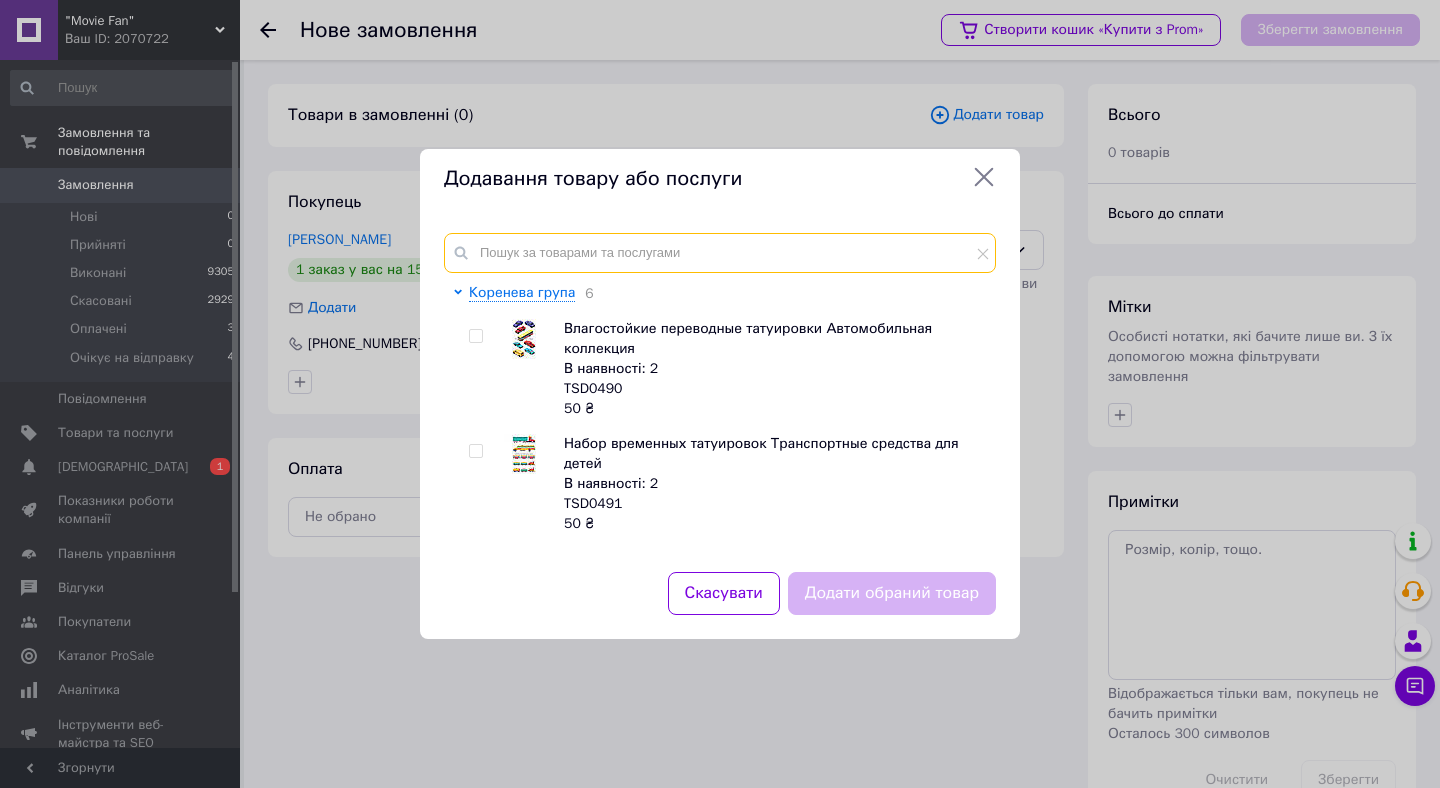 paste on "TS0141" 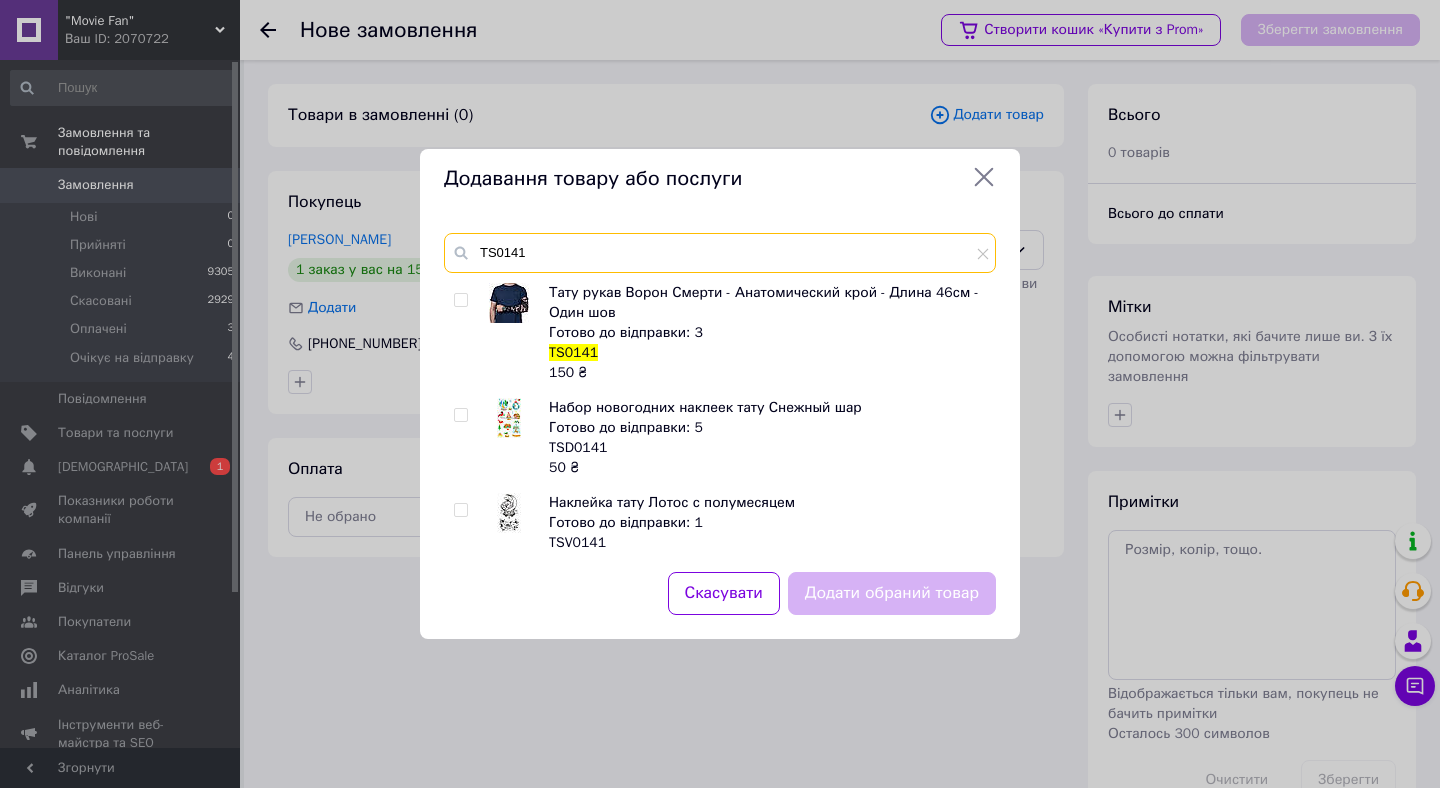 type on "TS0141" 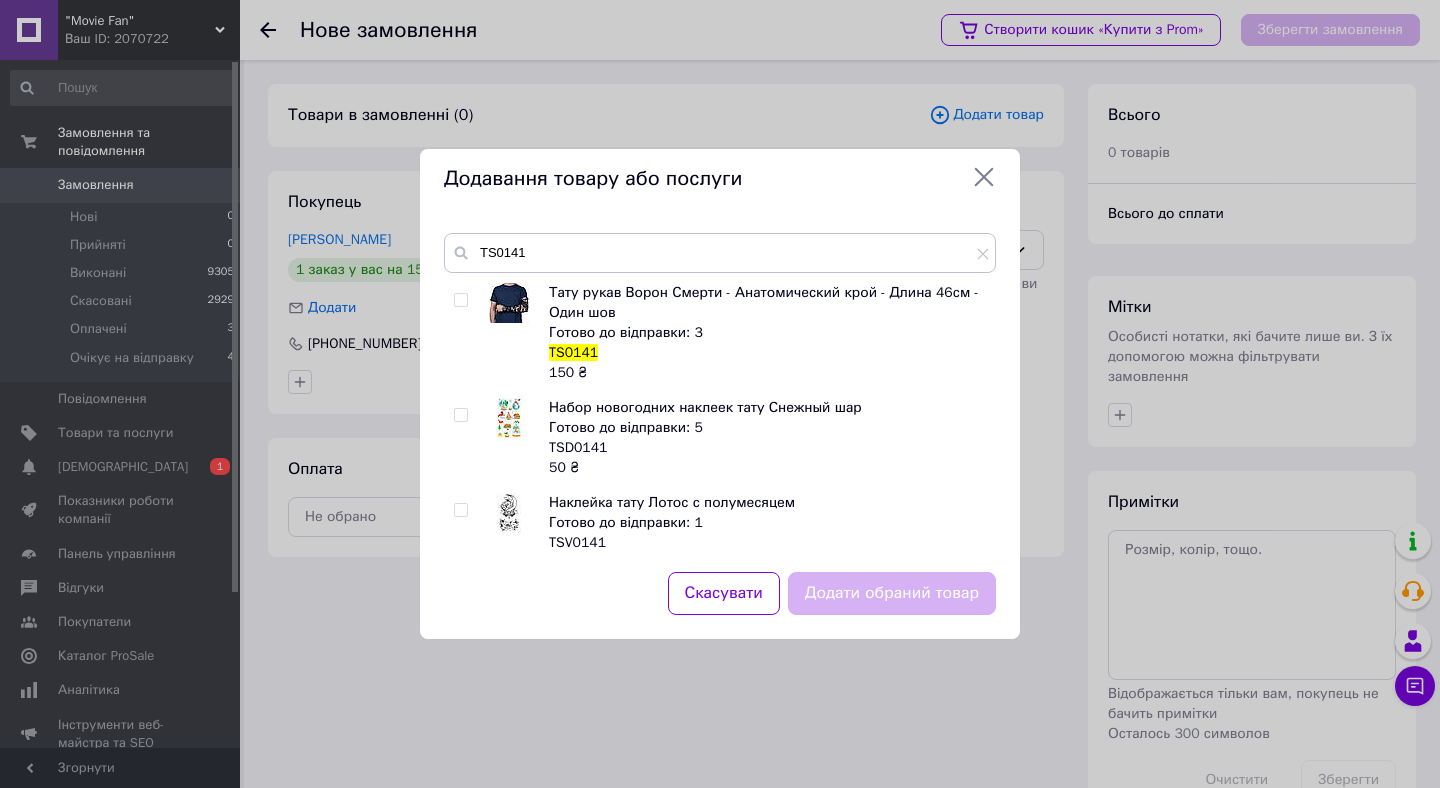 click at bounding box center (460, 300) 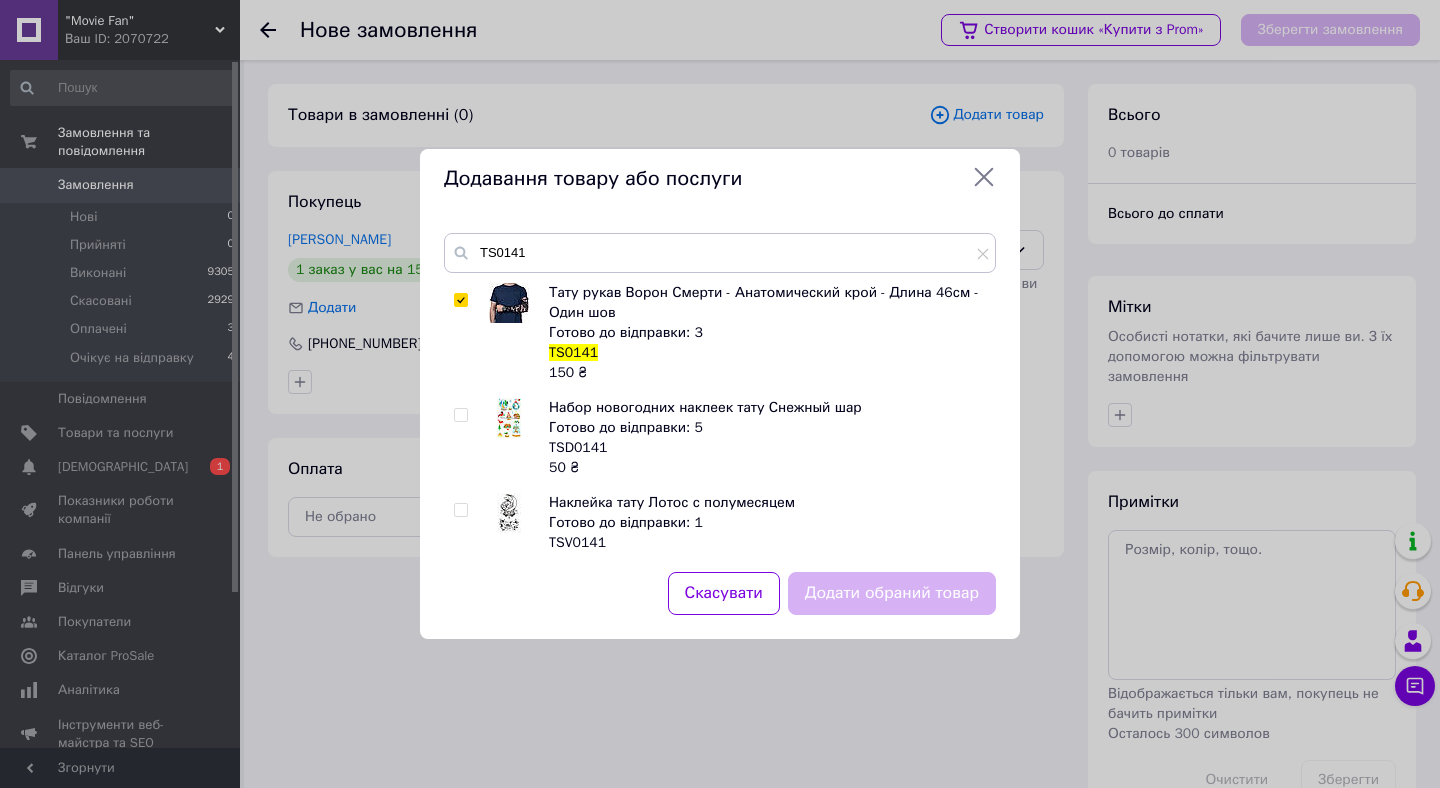 checkbox on "true" 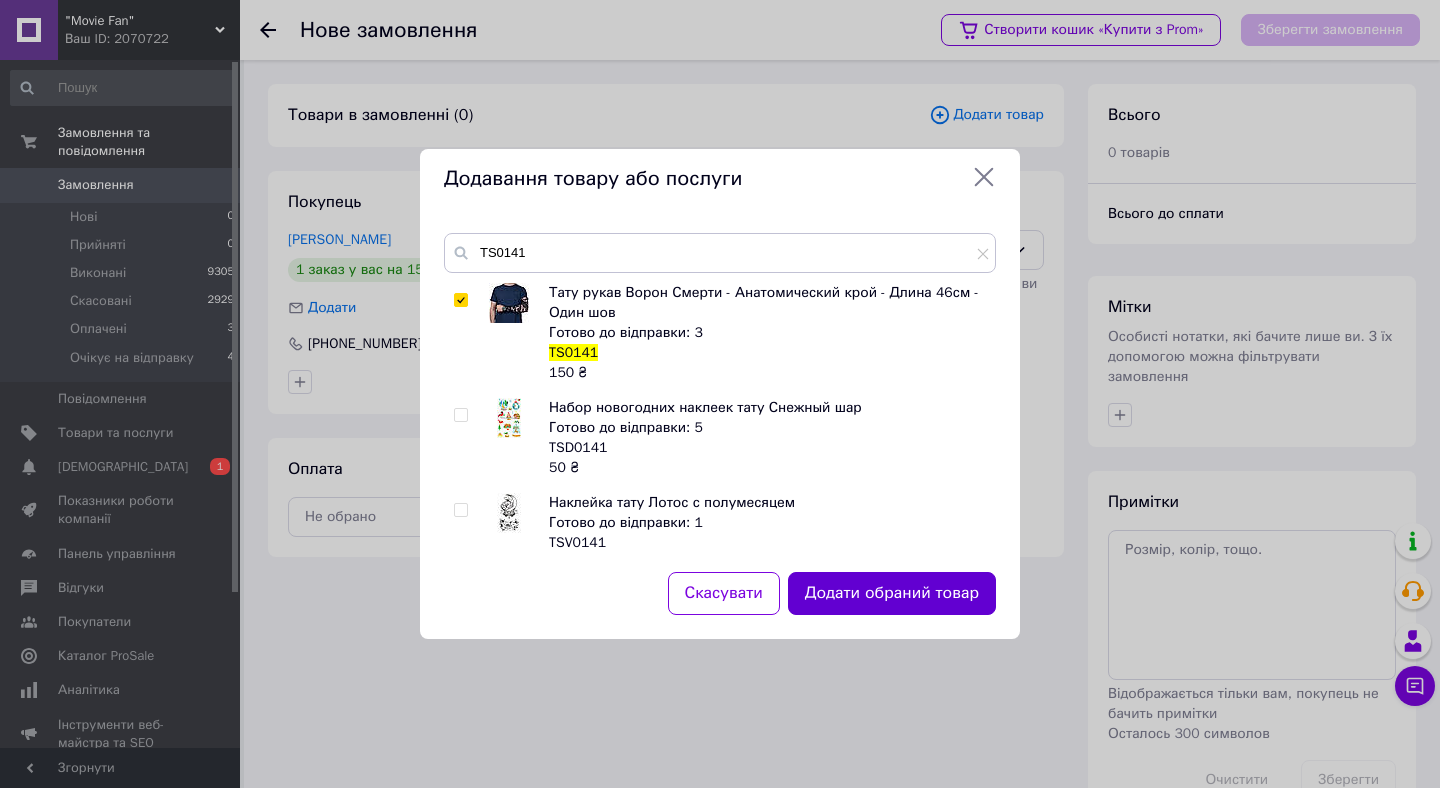 click on "Додати обраний товар" at bounding box center (892, 593) 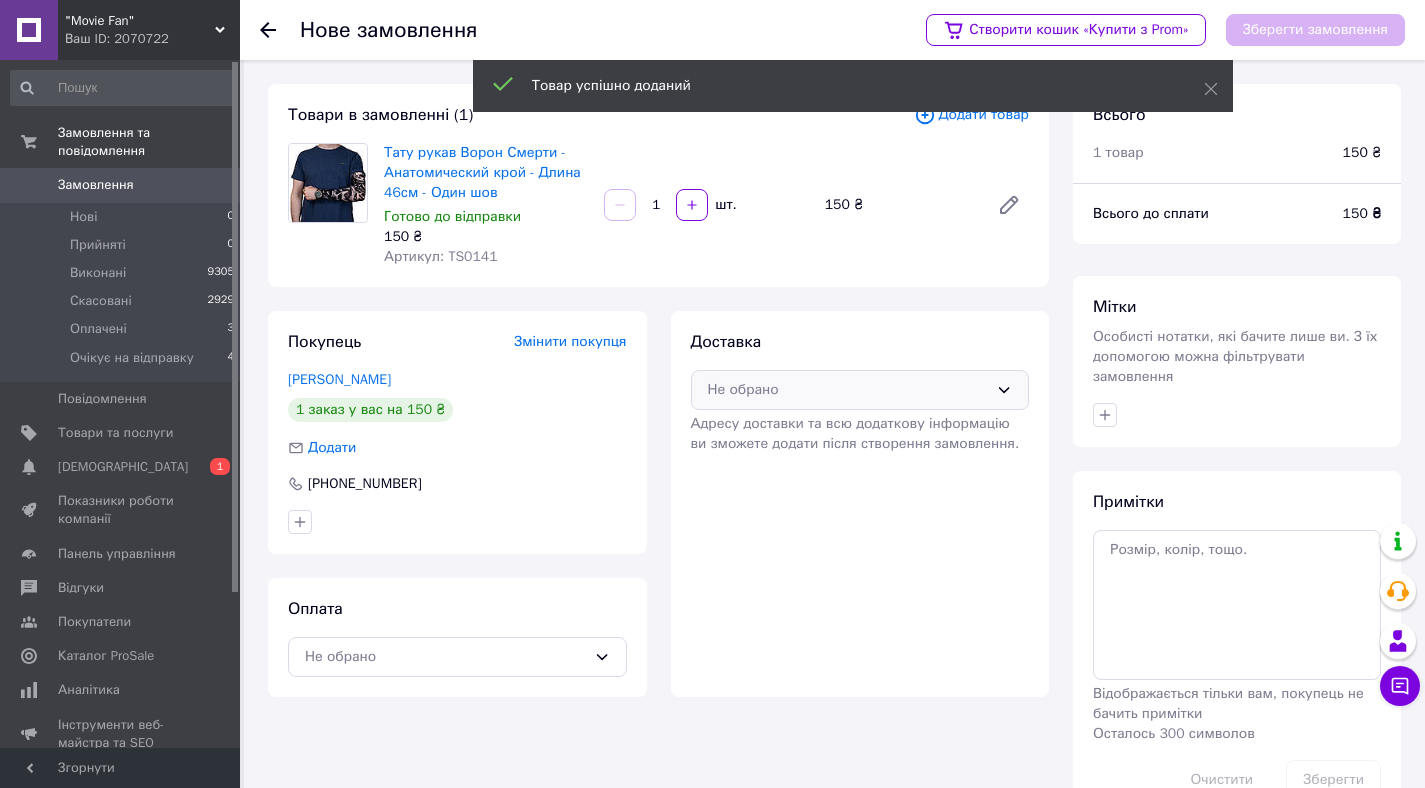 click on "Не обрано" at bounding box center (860, 390) 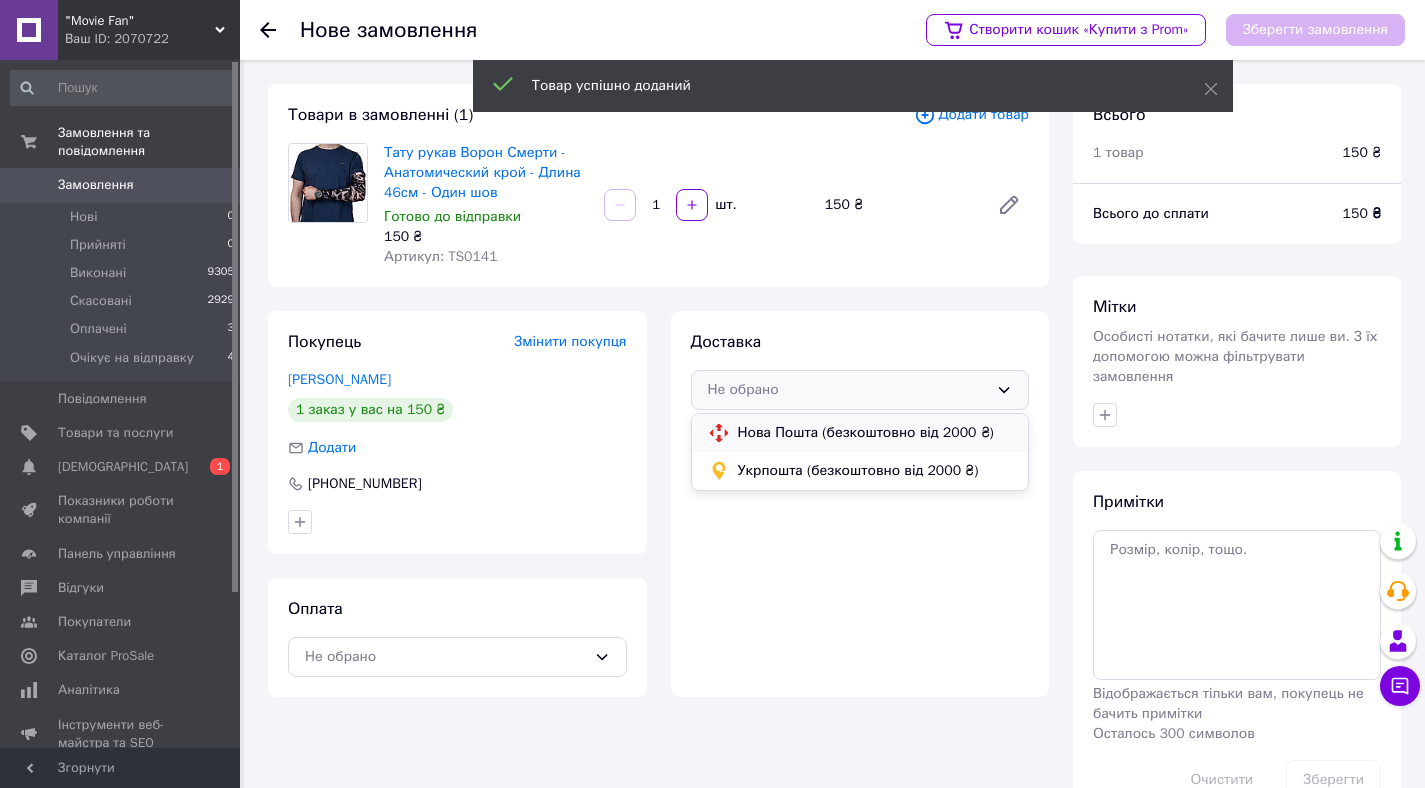 click on "Нова Пошта (безкоштовно від 2000 ₴)" at bounding box center (875, 433) 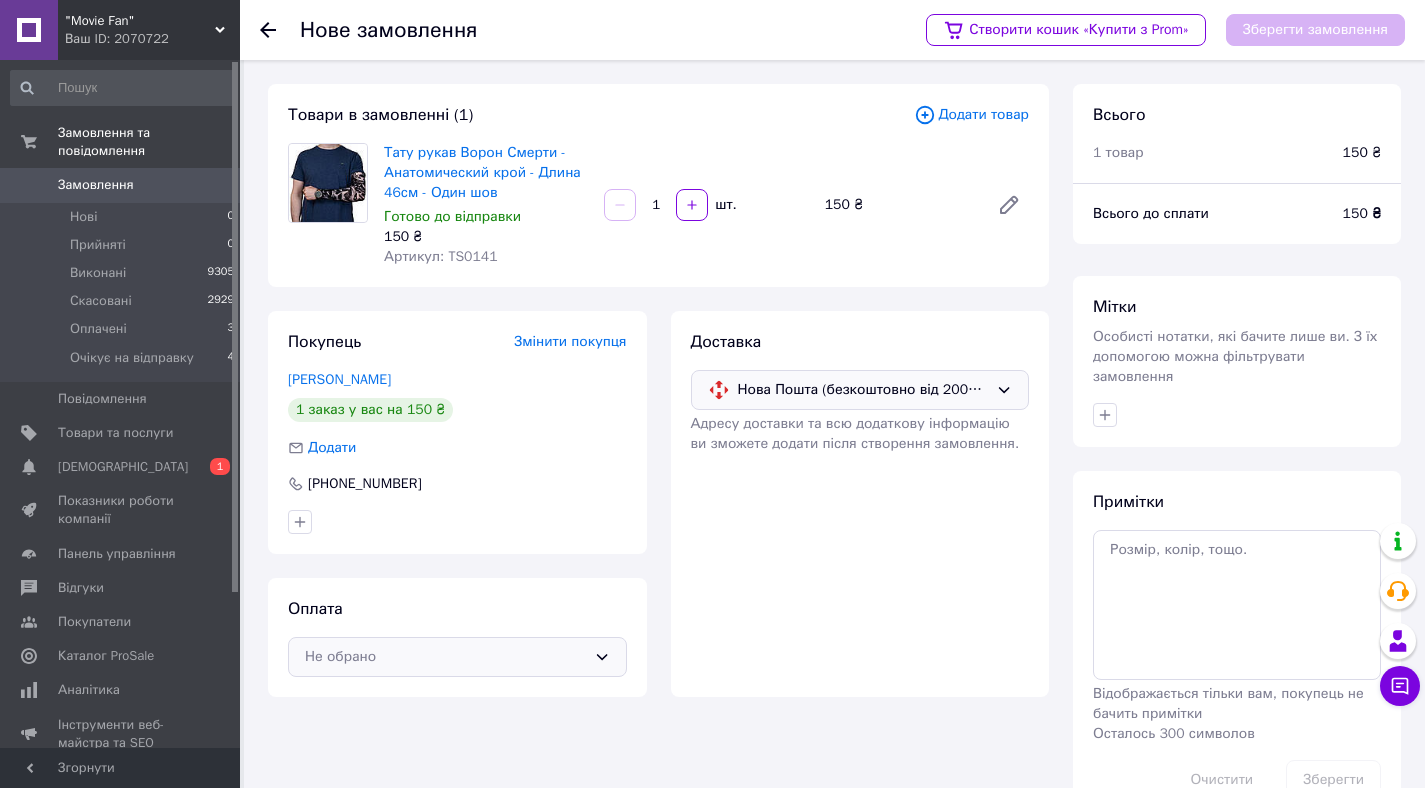 click on "Не обрано" at bounding box center (445, 657) 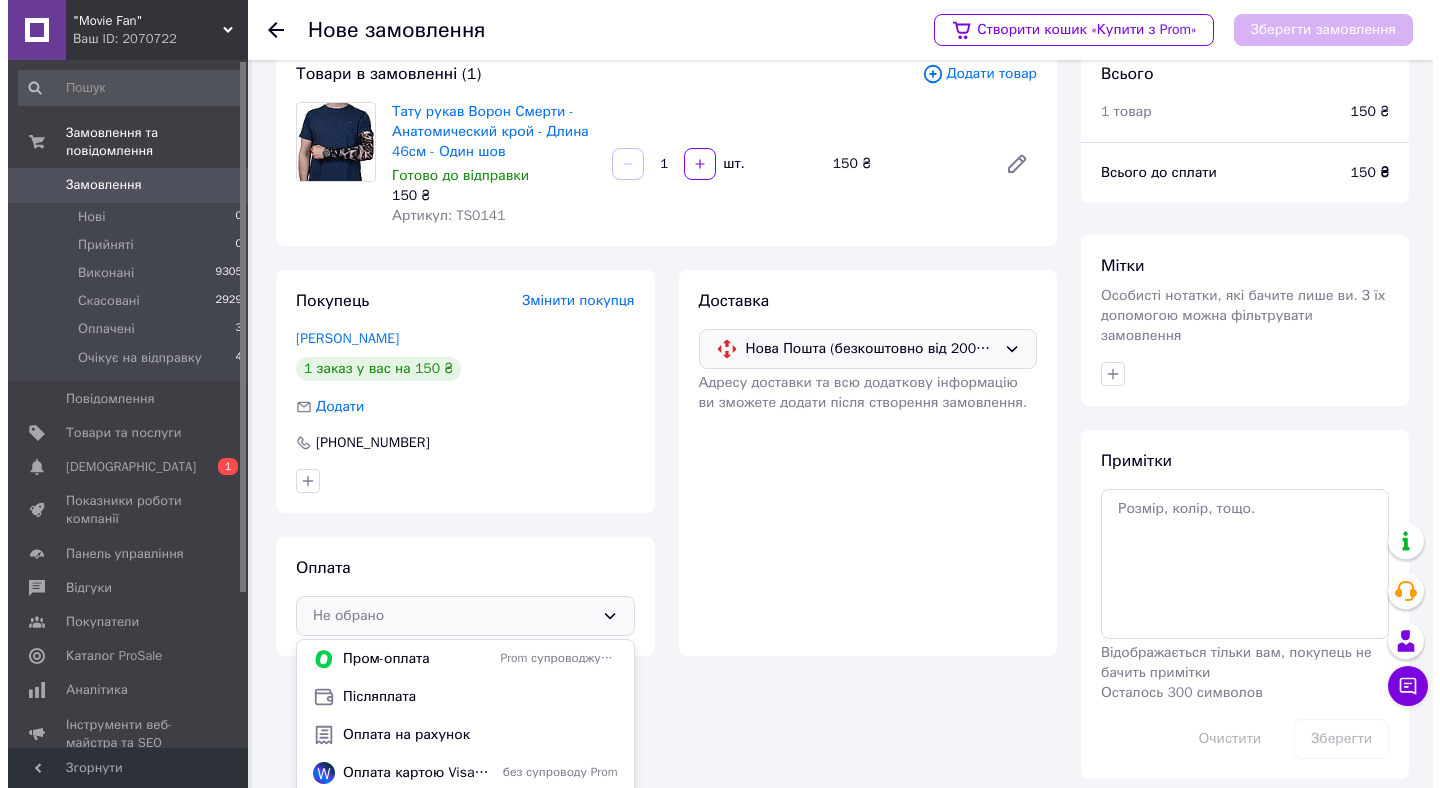 scroll, scrollTop: 49, scrollLeft: 0, axis: vertical 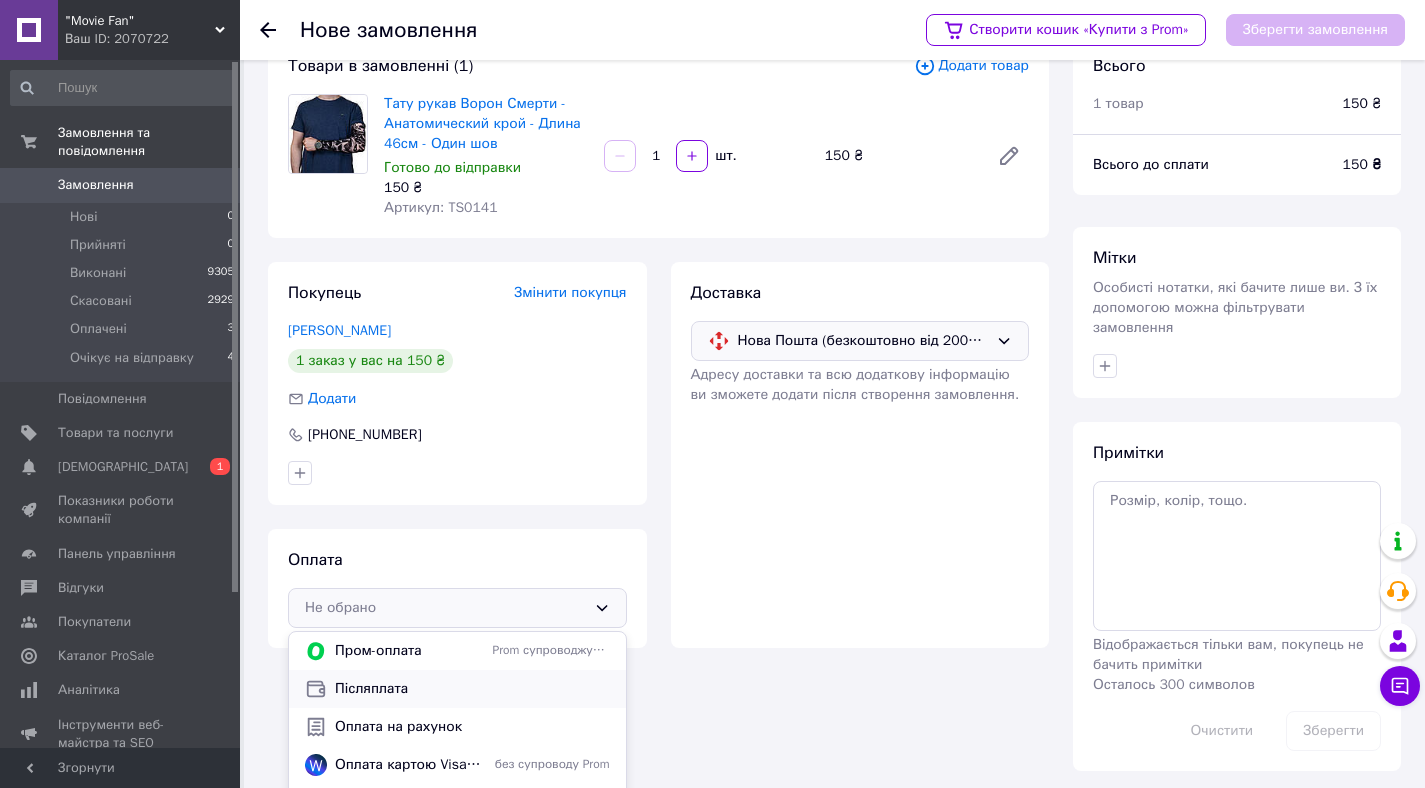 click on "Післяплата" at bounding box center (457, 689) 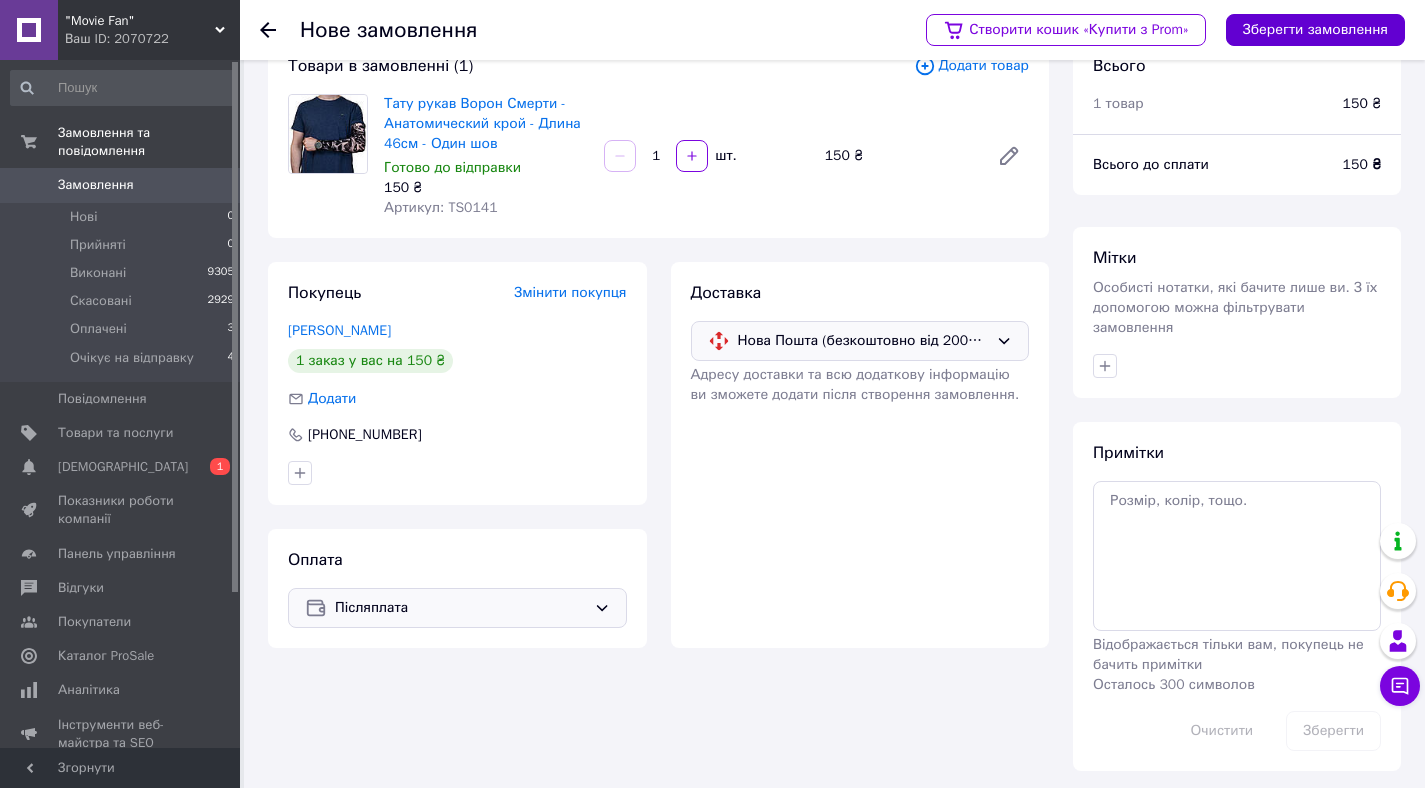click on "Зберегти замовлення" at bounding box center [1315, 30] 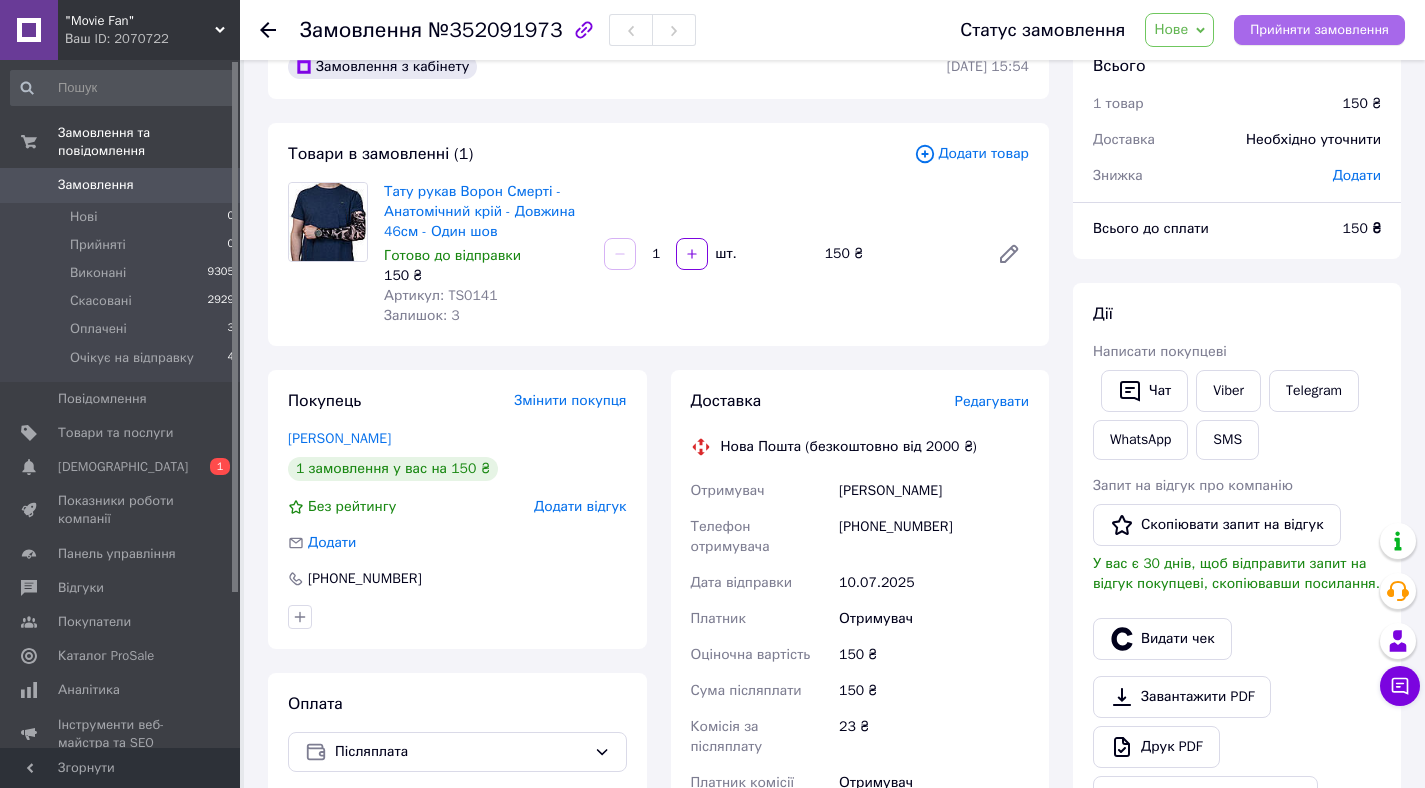 click on "Прийняти замовлення" at bounding box center (1319, 30) 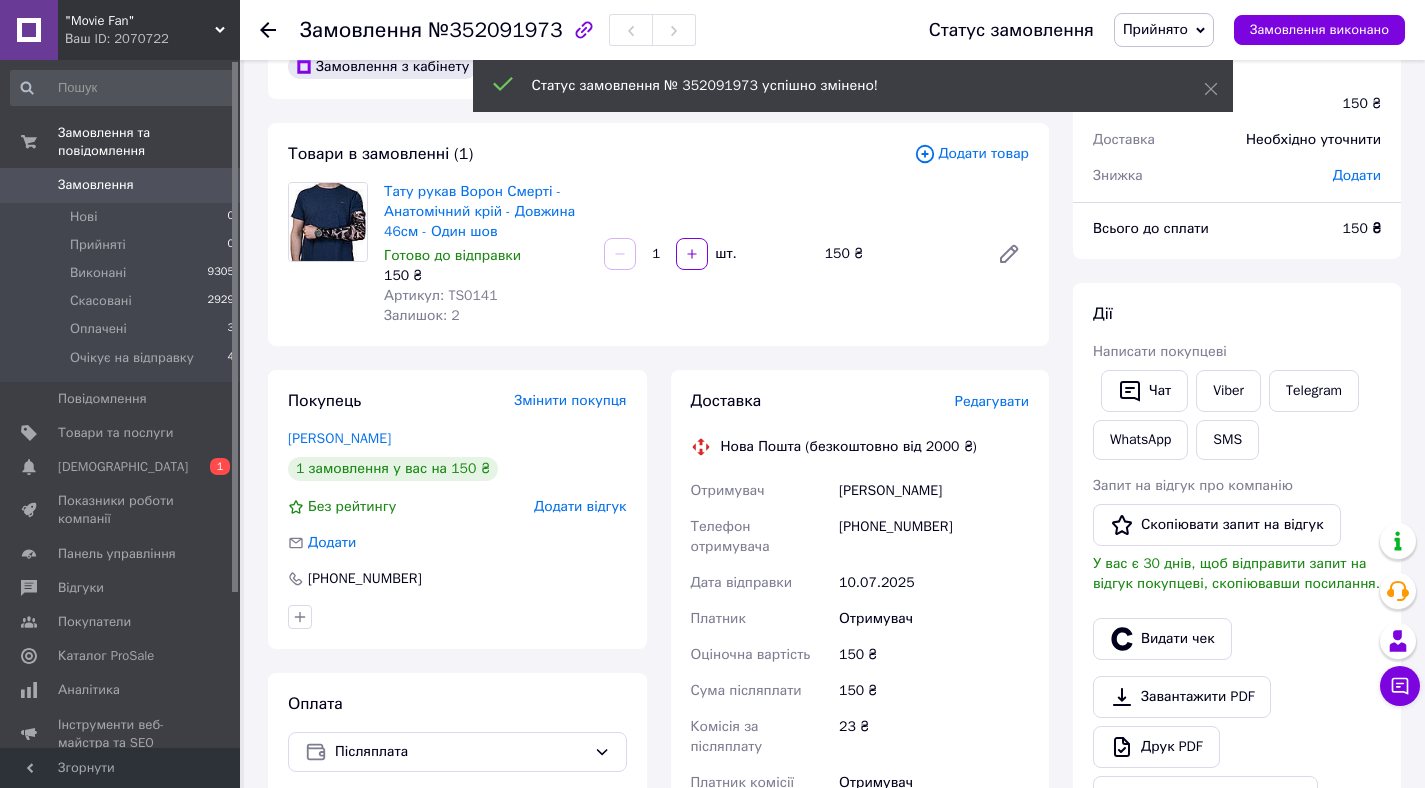 click on "Артикул: TS0141" at bounding box center (441, 295) 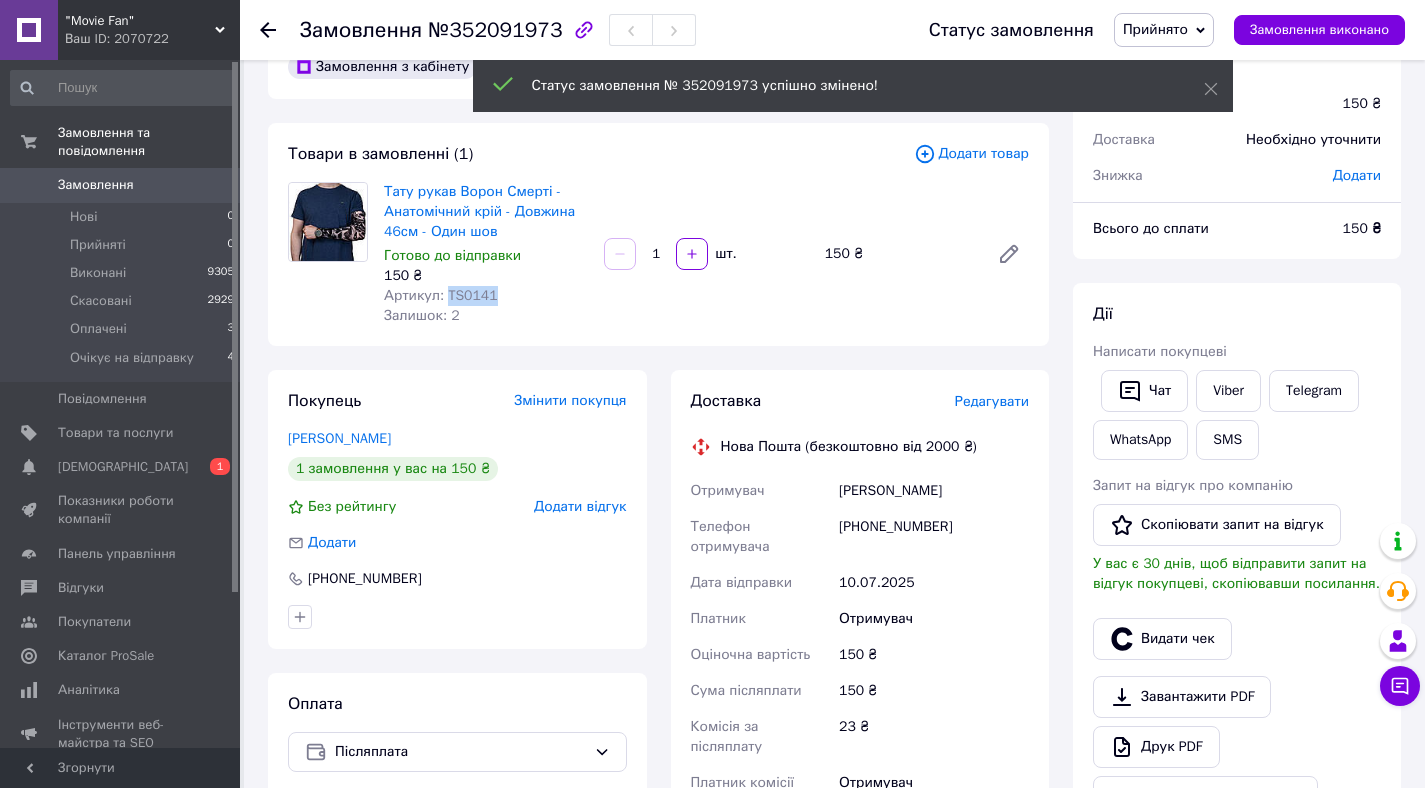 click on "Артикул: TS0141" at bounding box center (441, 295) 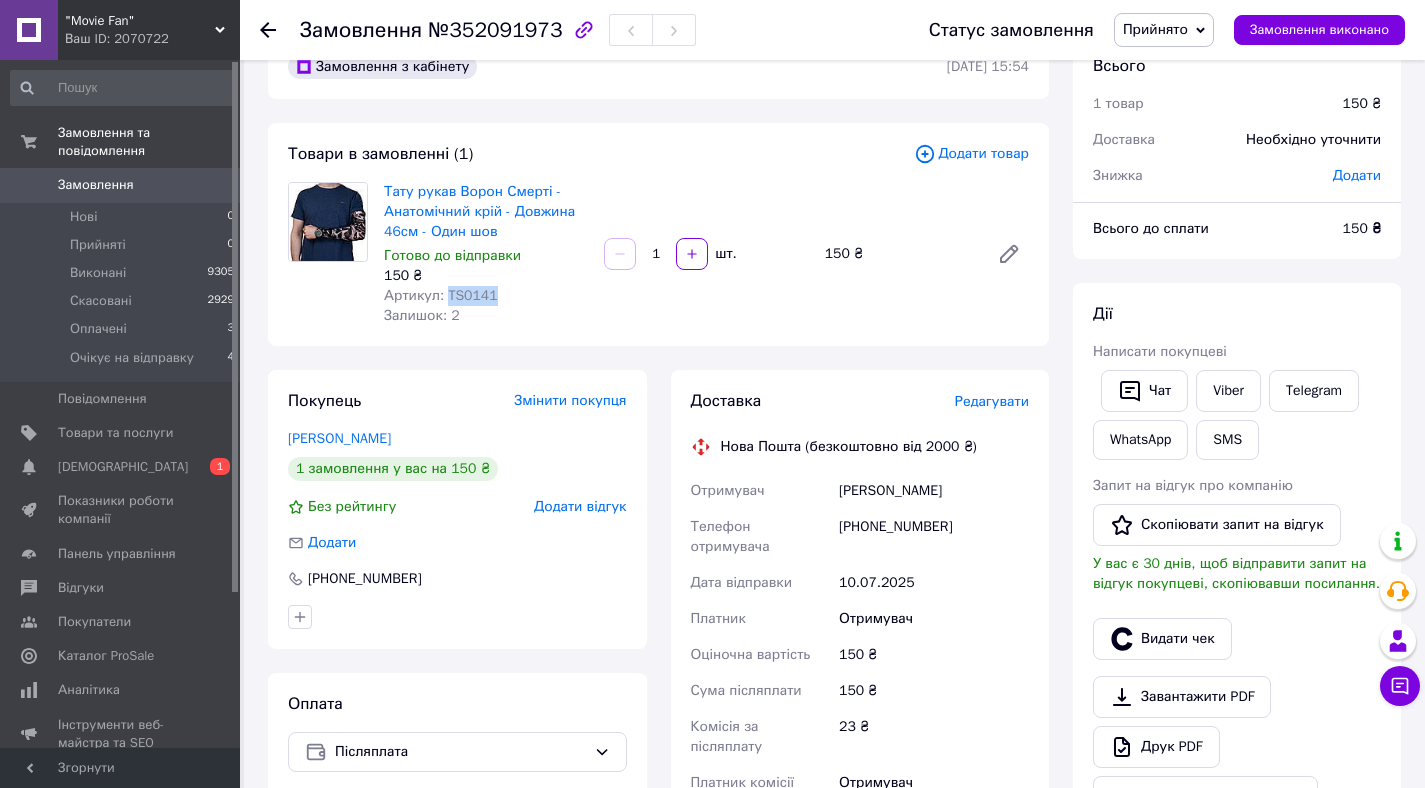 copy on "TS0141" 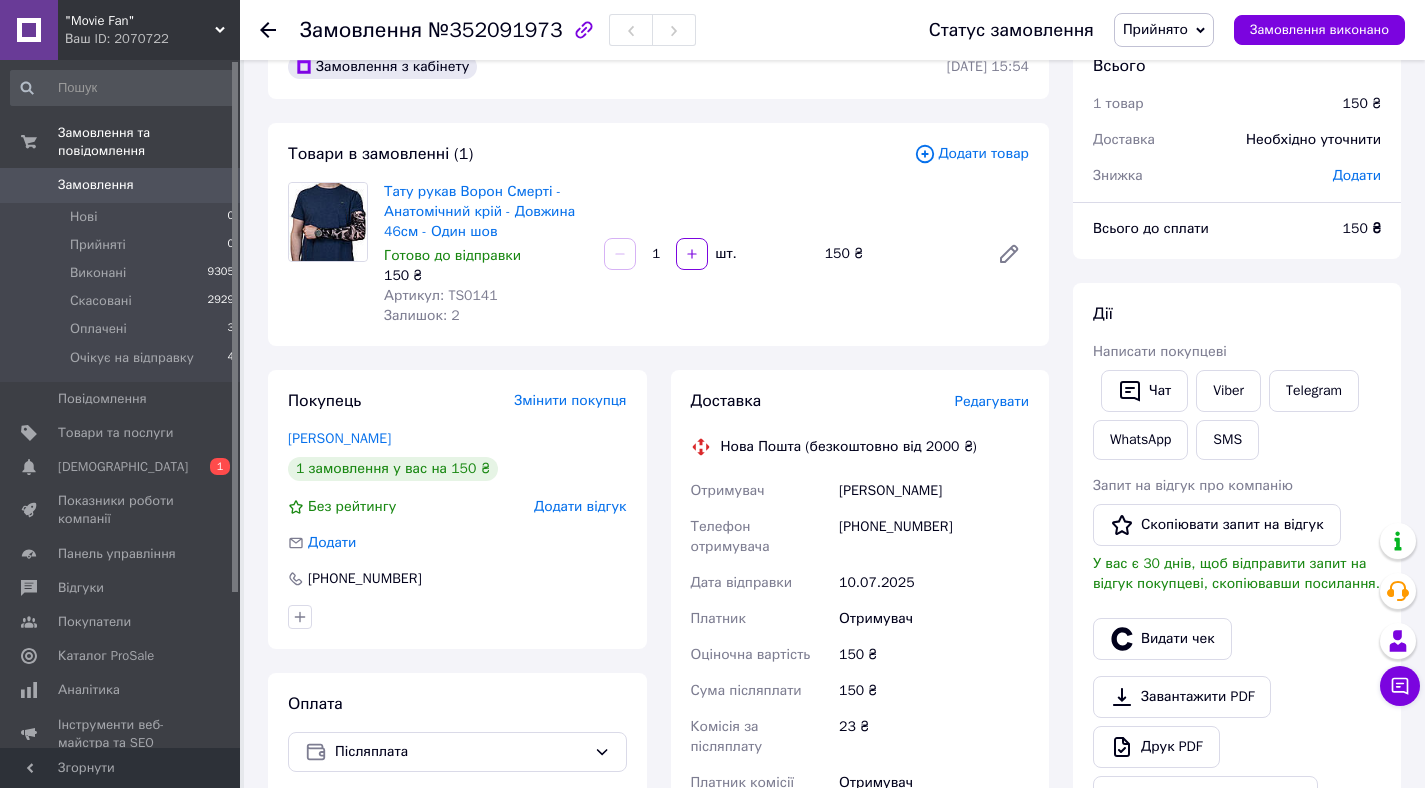 click on "Редагувати" at bounding box center (992, 401) 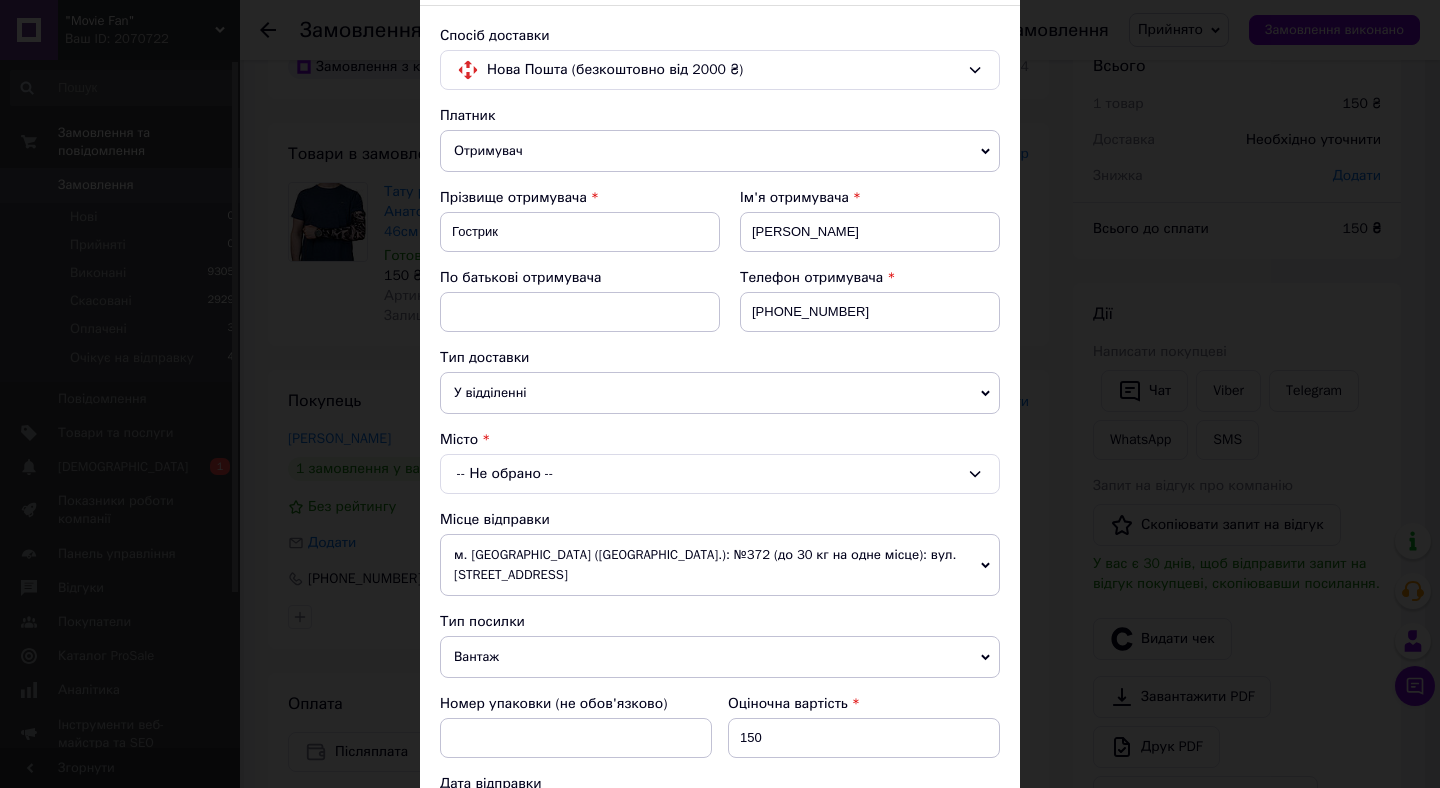 scroll, scrollTop: 150, scrollLeft: 0, axis: vertical 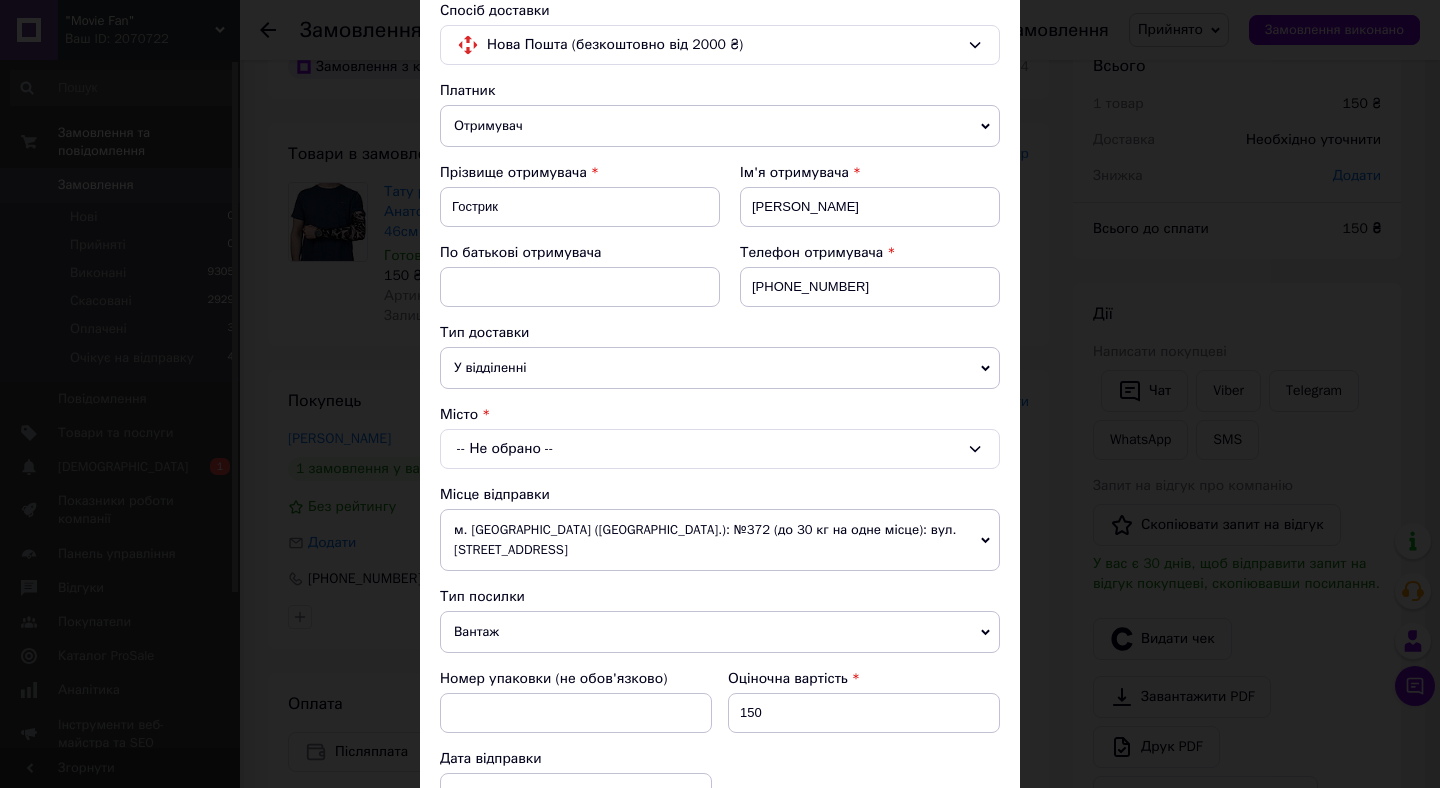 click on "-- Не обрано --" at bounding box center (720, 449) 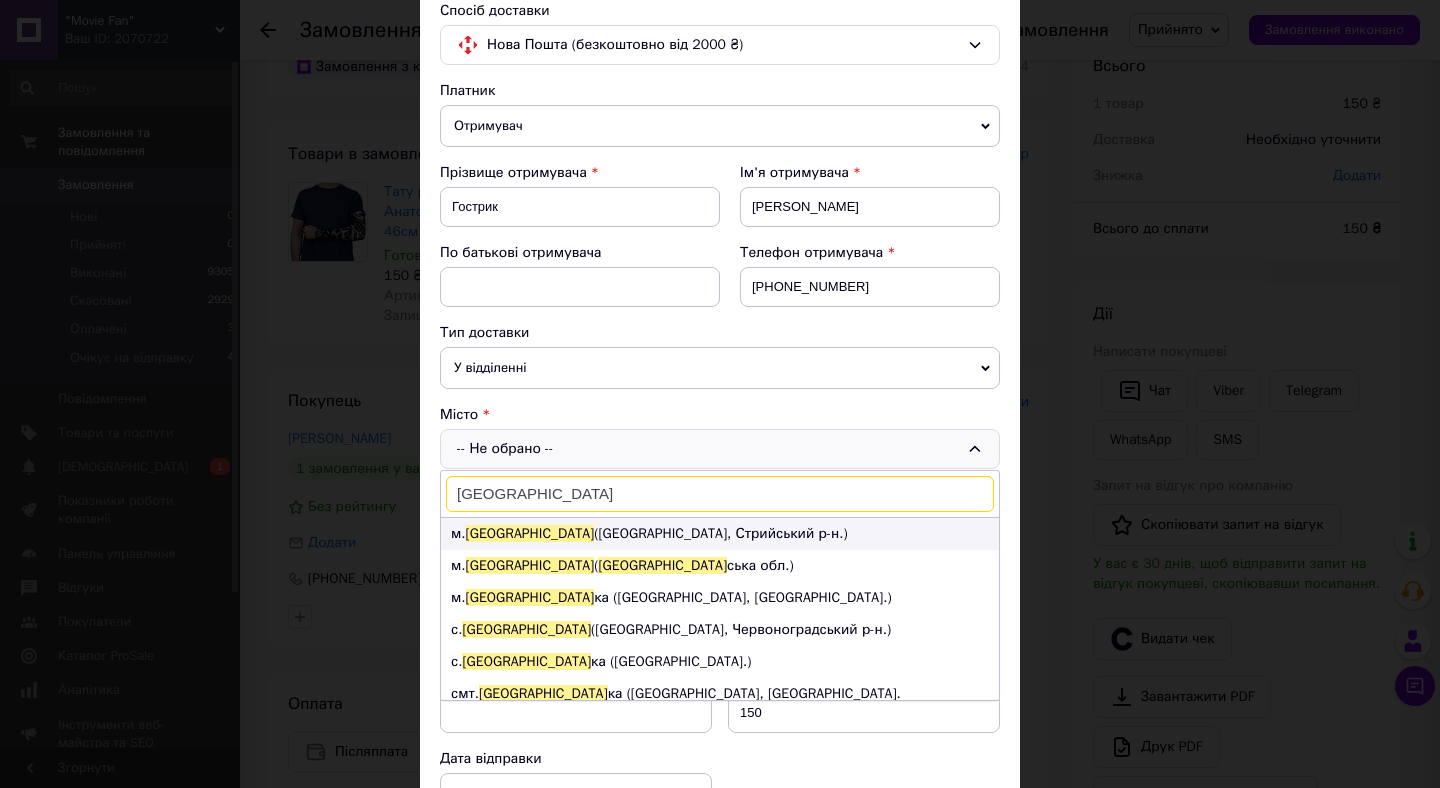 type on "Миколаїв" 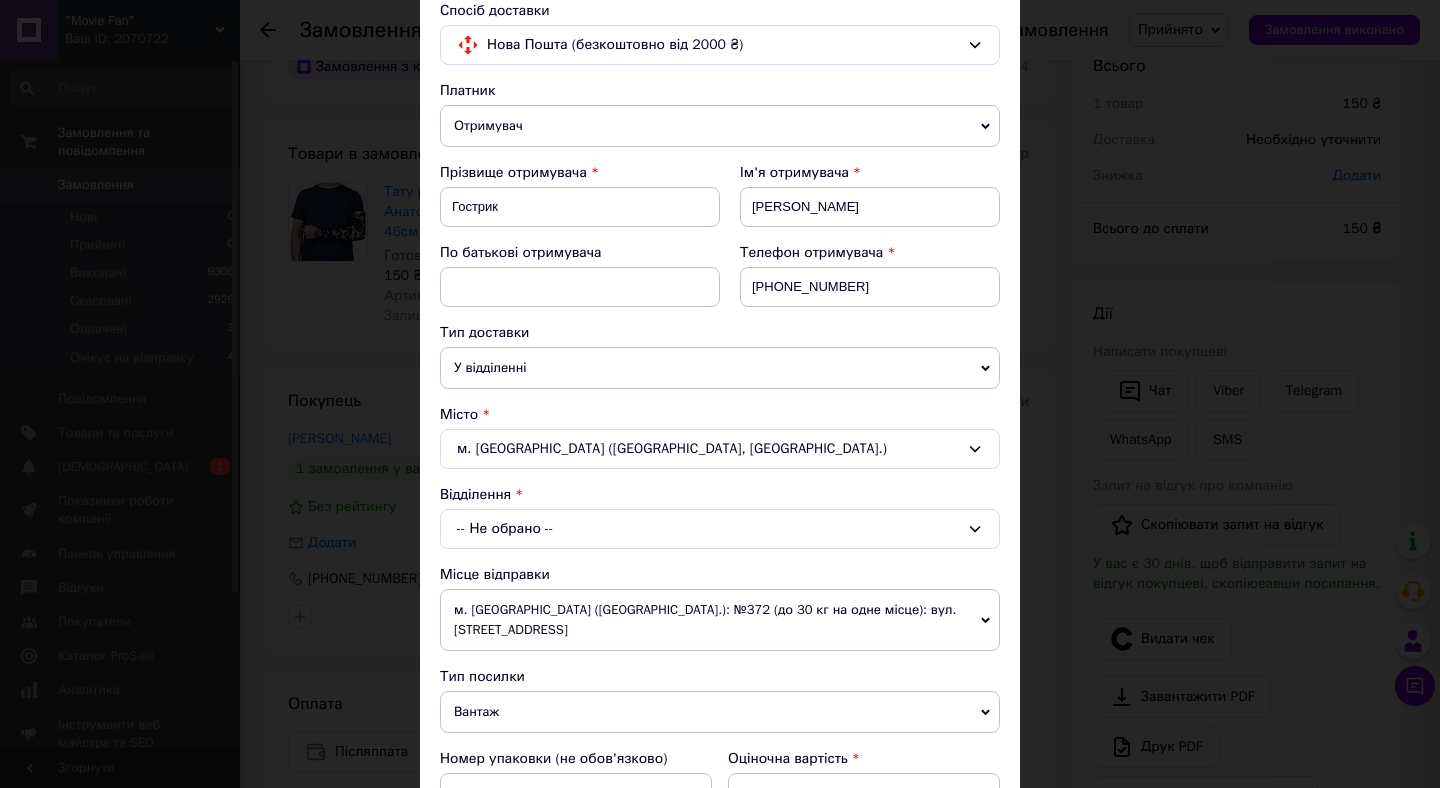 click on "-- Не обрано --" at bounding box center (720, 529) 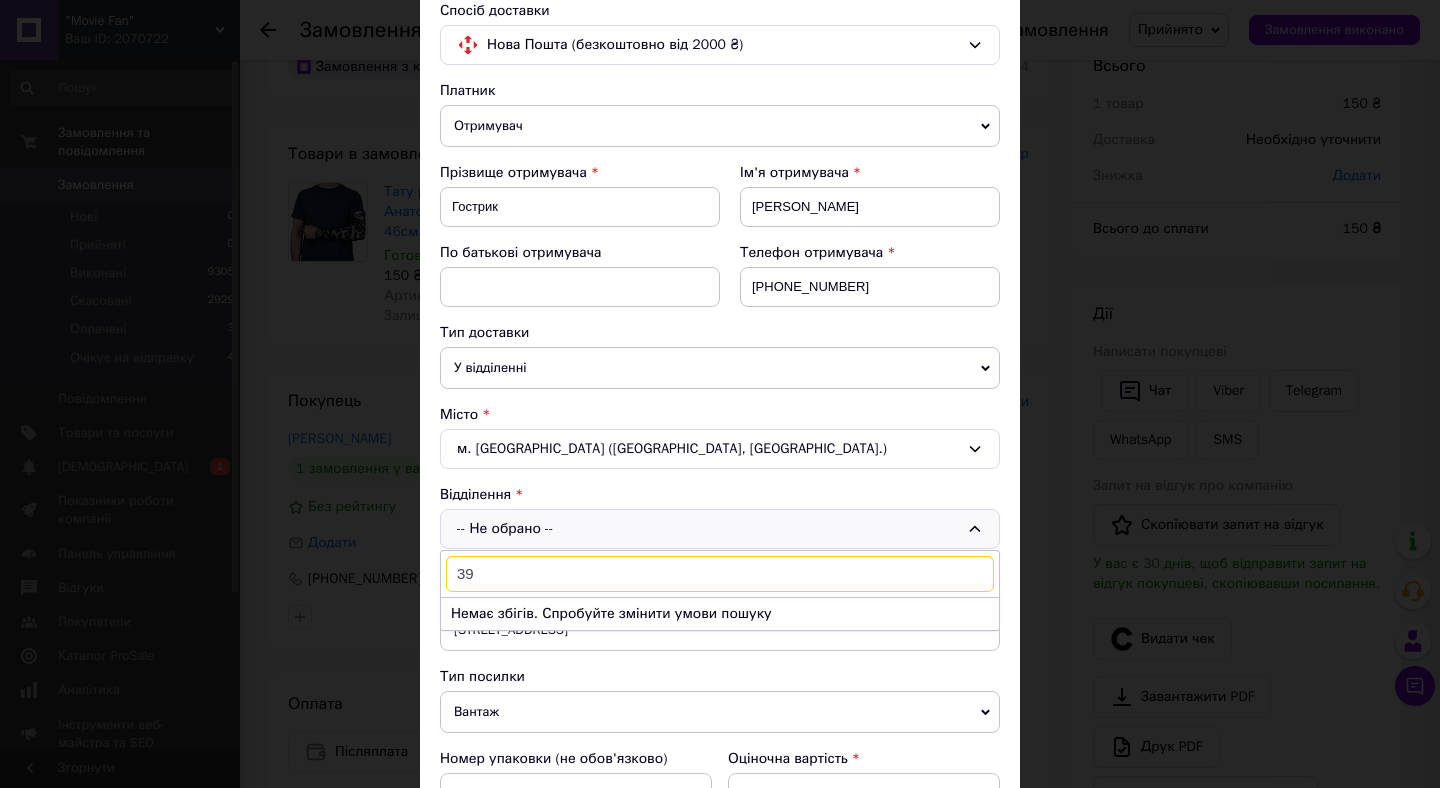 click on "39" at bounding box center [720, 574] 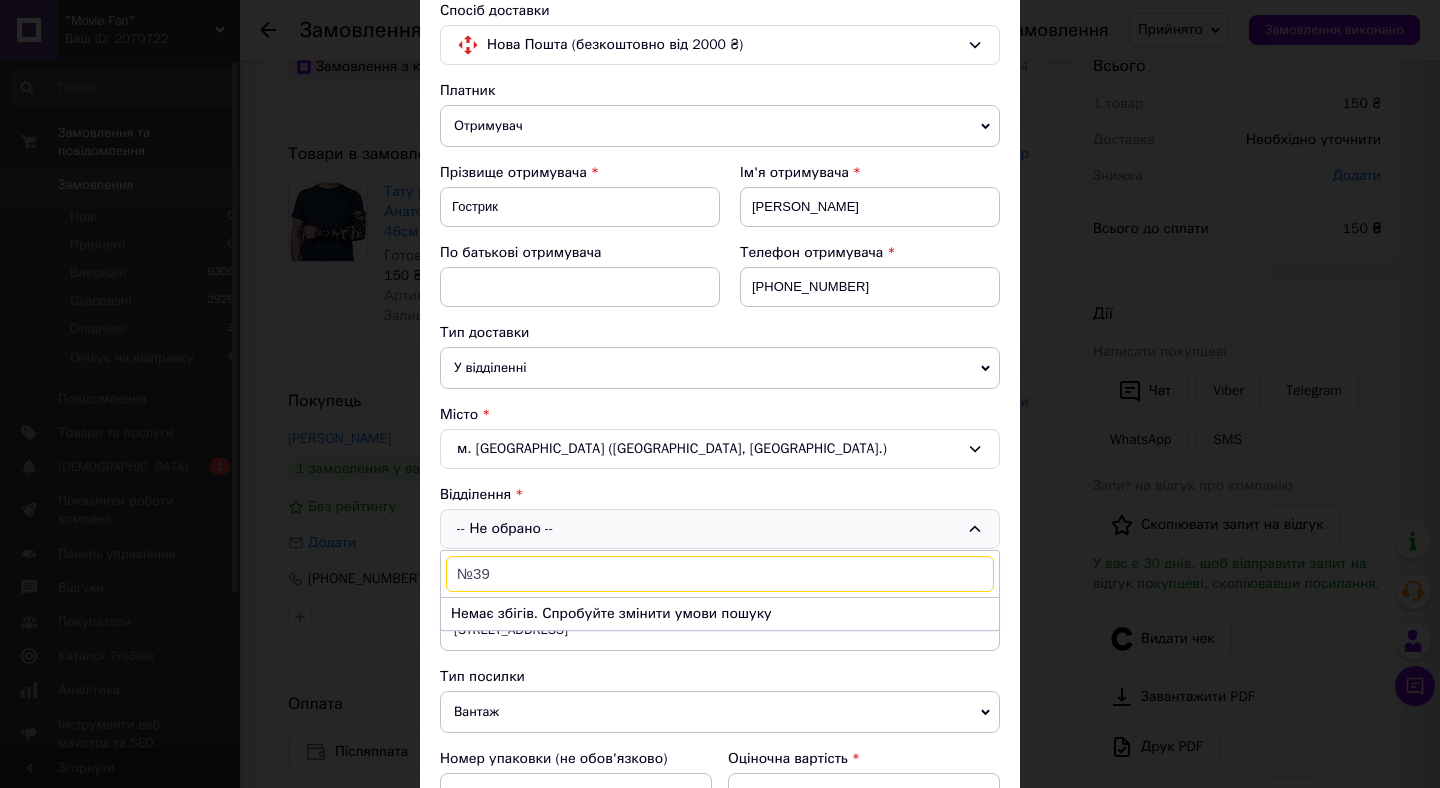 type on "№39" 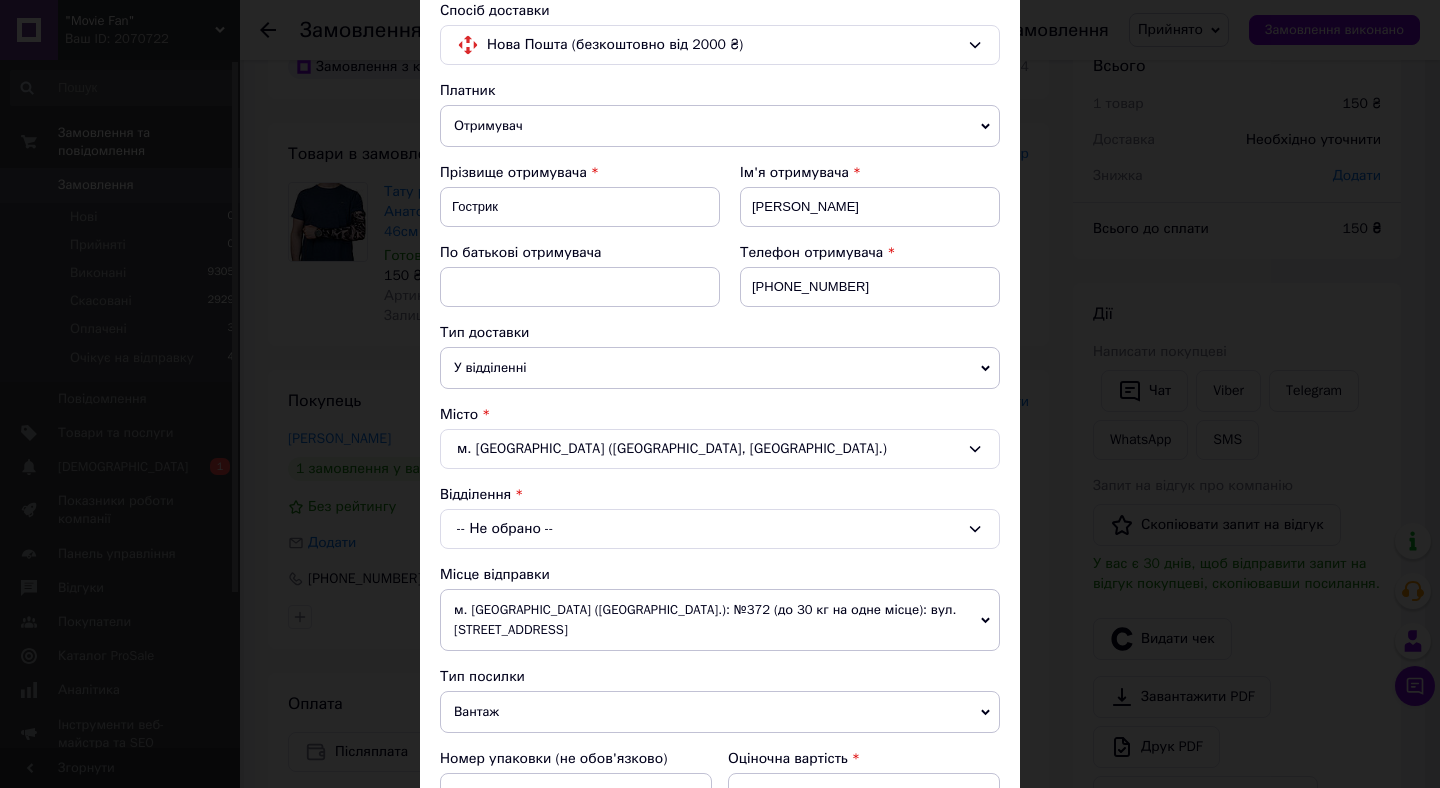 click on "м. Миколаїв (Львівська обл., Стрийський р-н.)" at bounding box center (720, 449) 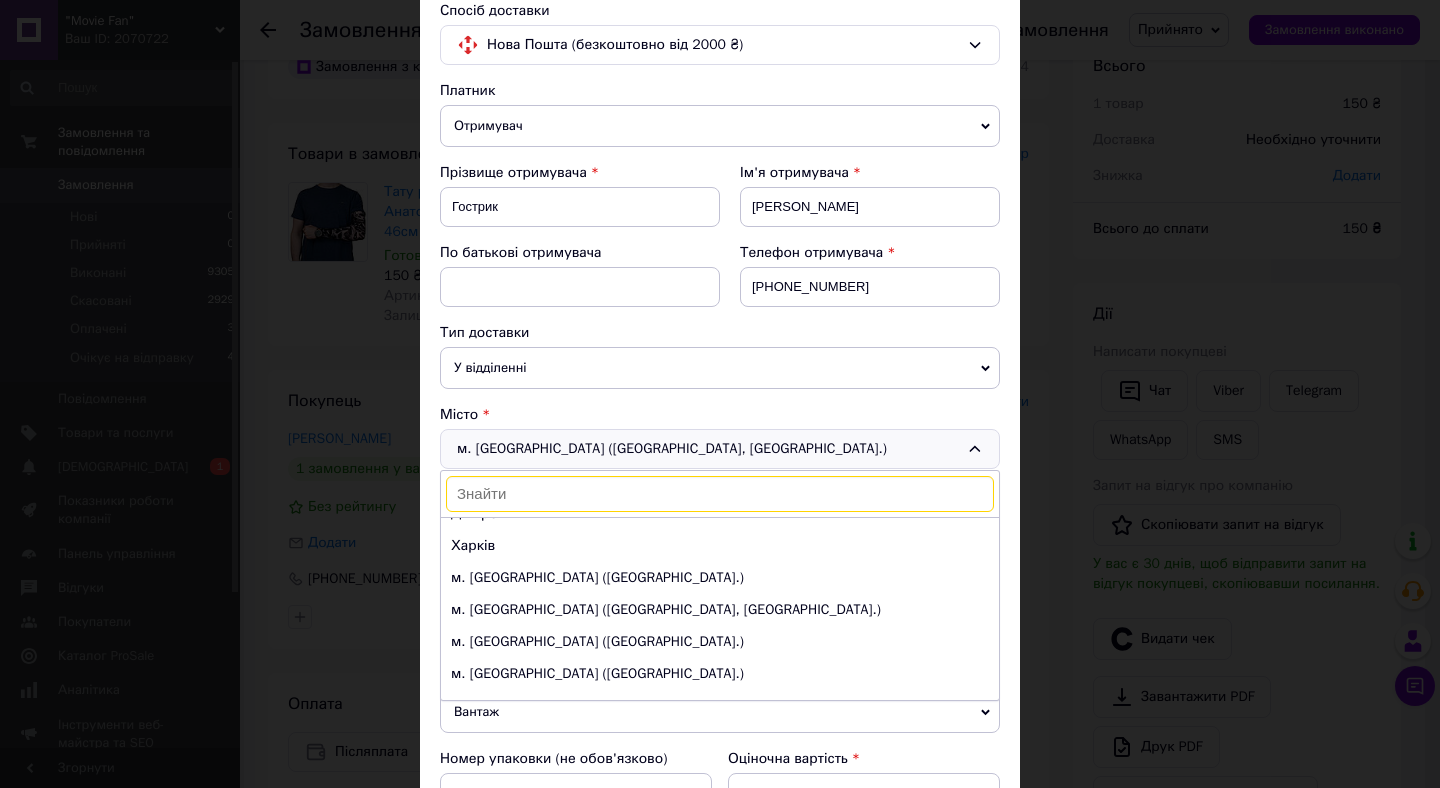 scroll, scrollTop: 150, scrollLeft: 0, axis: vertical 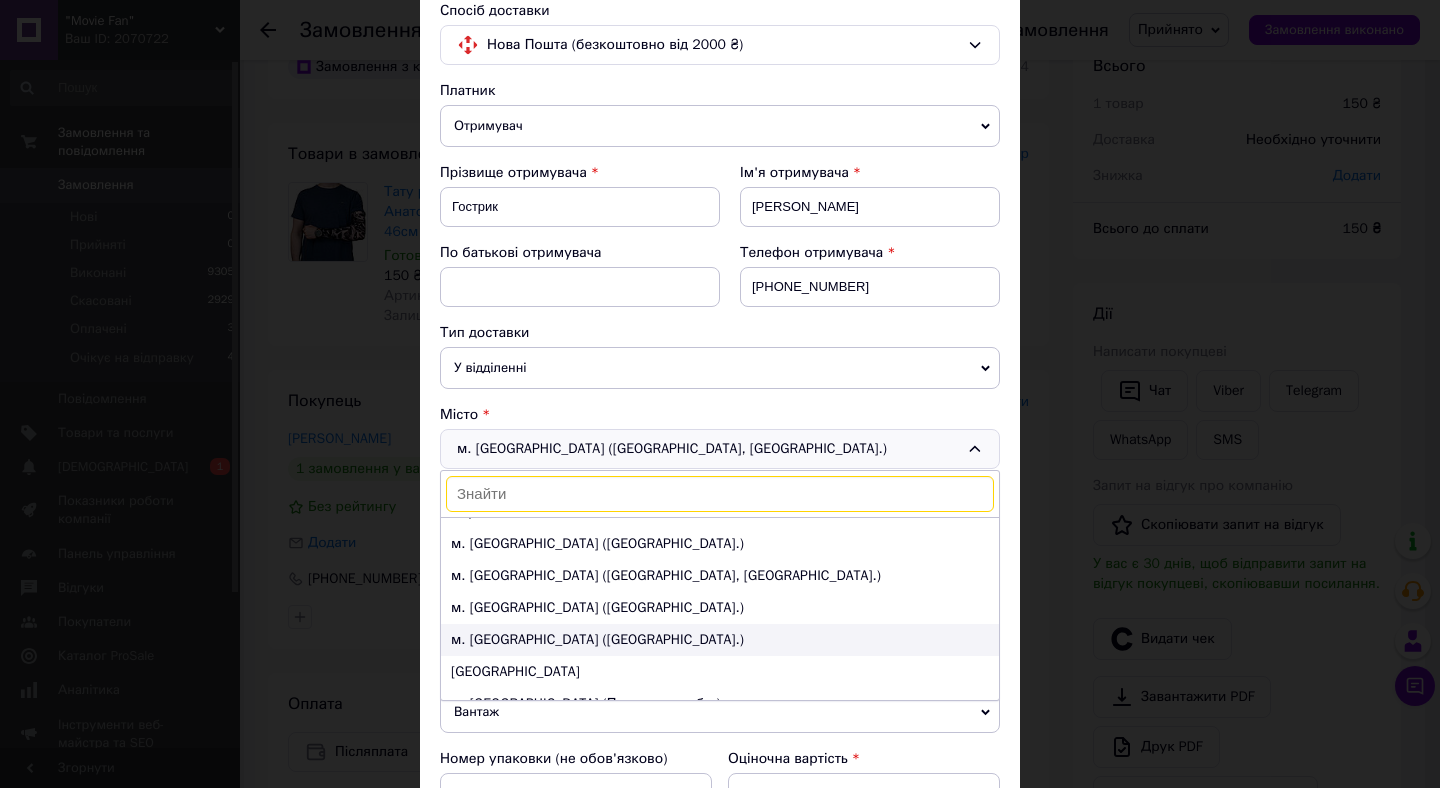 click on "м. Миколаїв (Миколаївська обл.)" at bounding box center (720, 640) 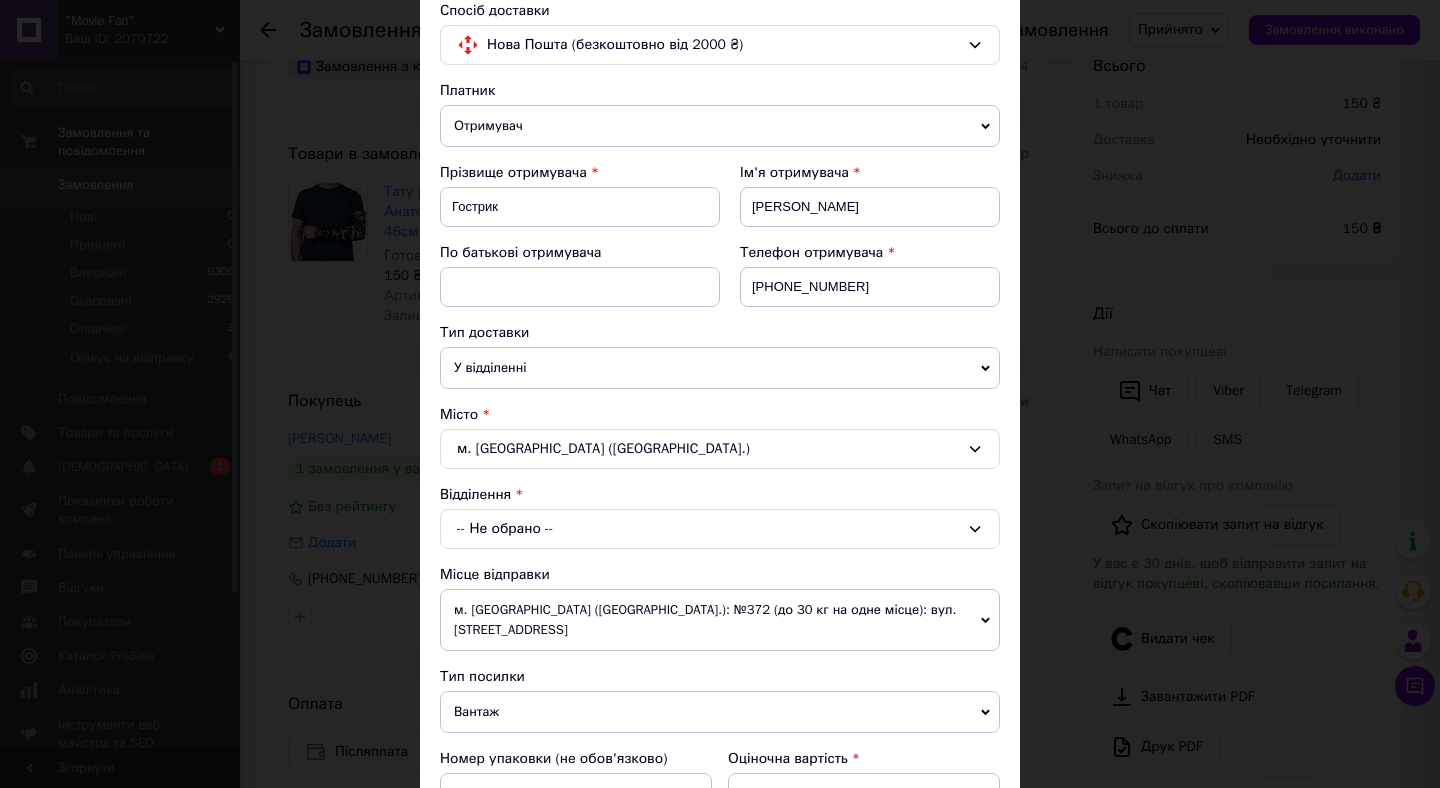 click on "-- Не обрано --" at bounding box center [720, 529] 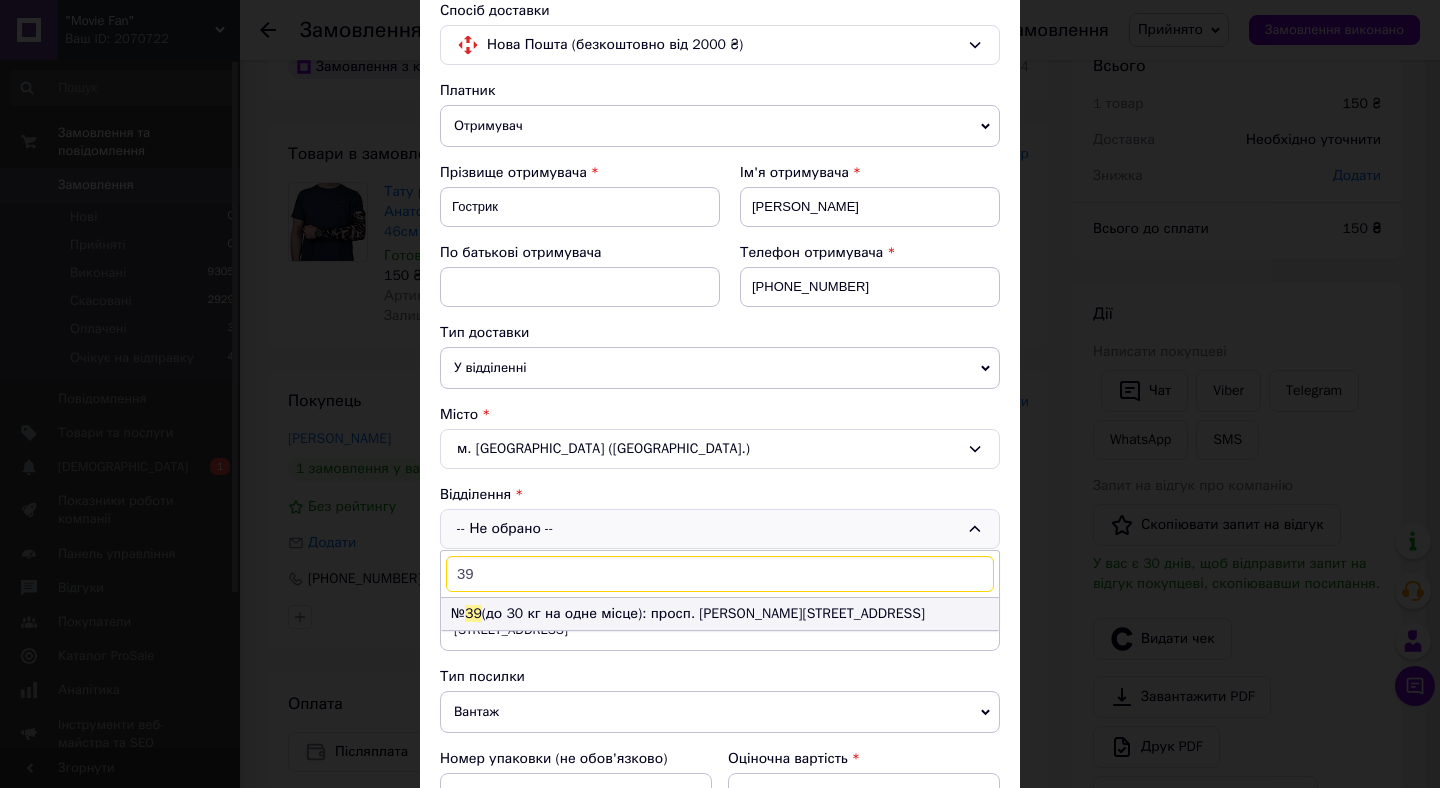 type on "39" 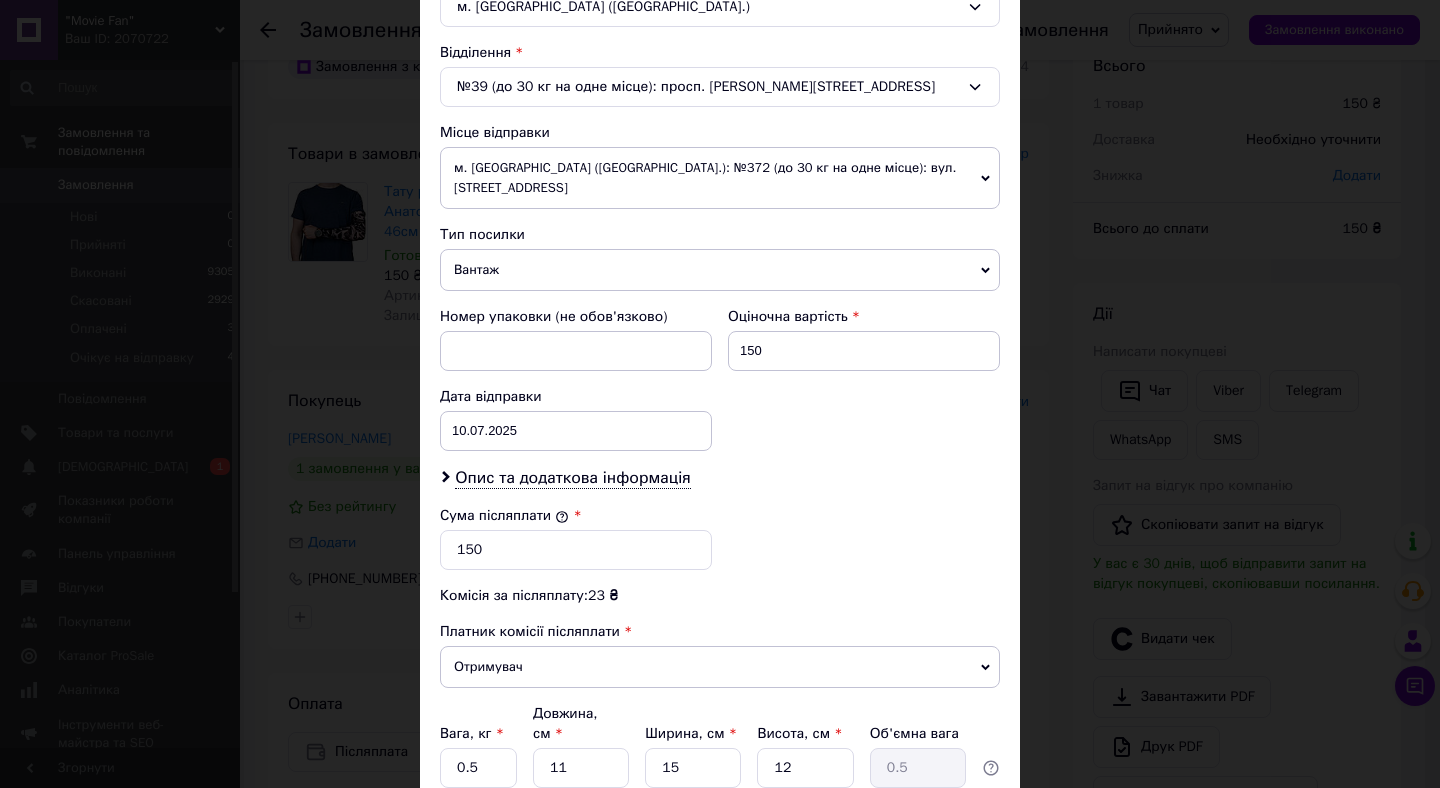 scroll, scrollTop: 603, scrollLeft: 0, axis: vertical 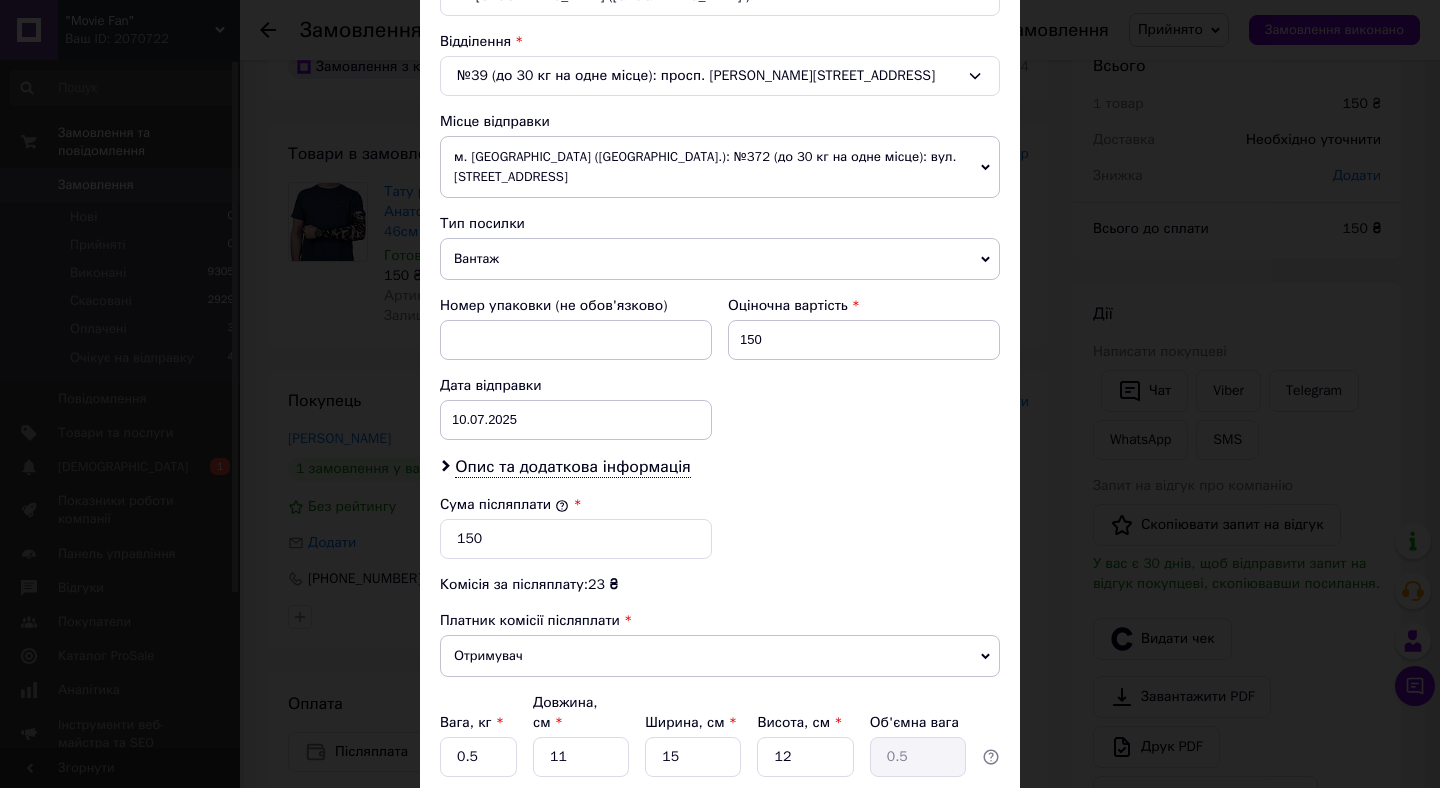 click on "Вантаж" at bounding box center (720, 259) 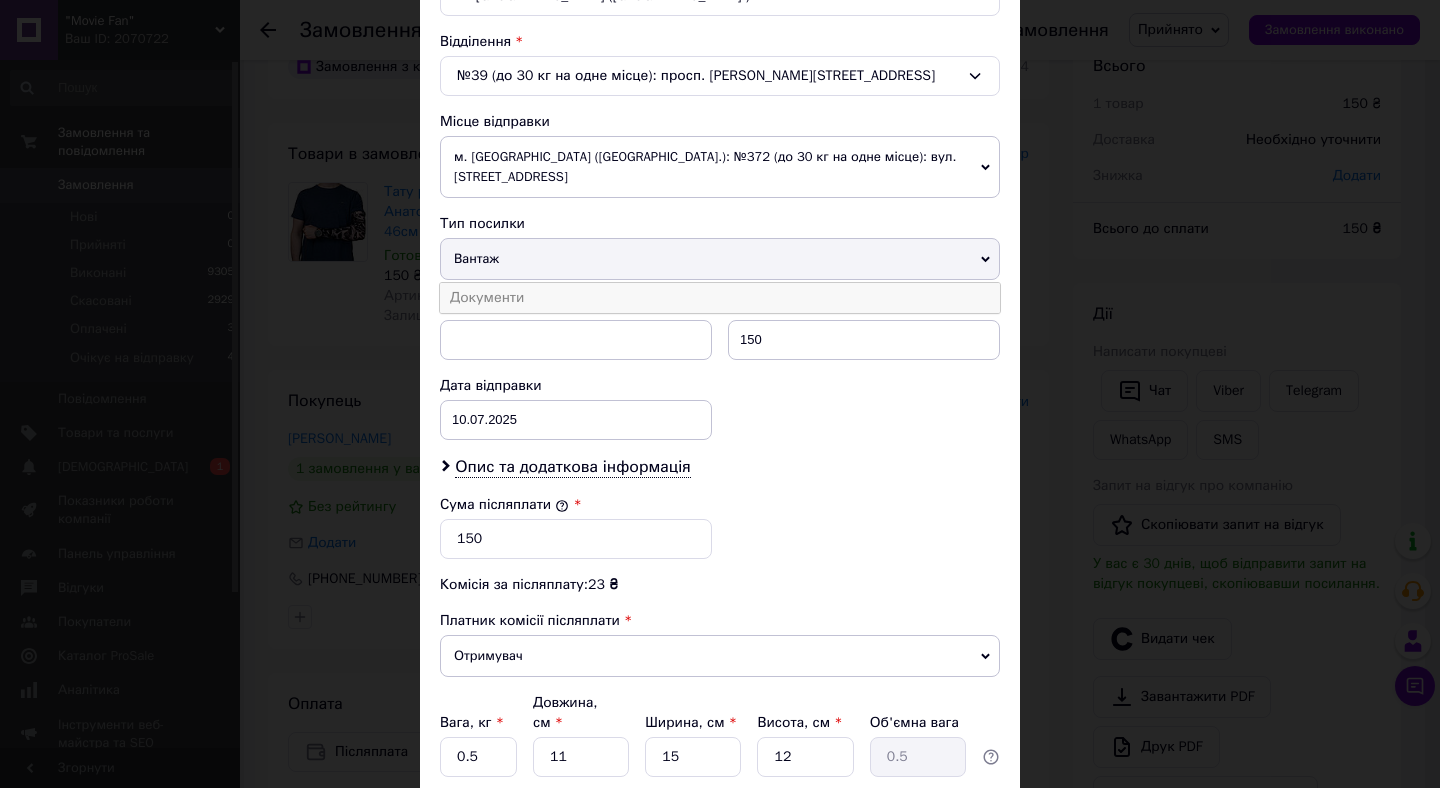 click on "Документи" at bounding box center (720, 298) 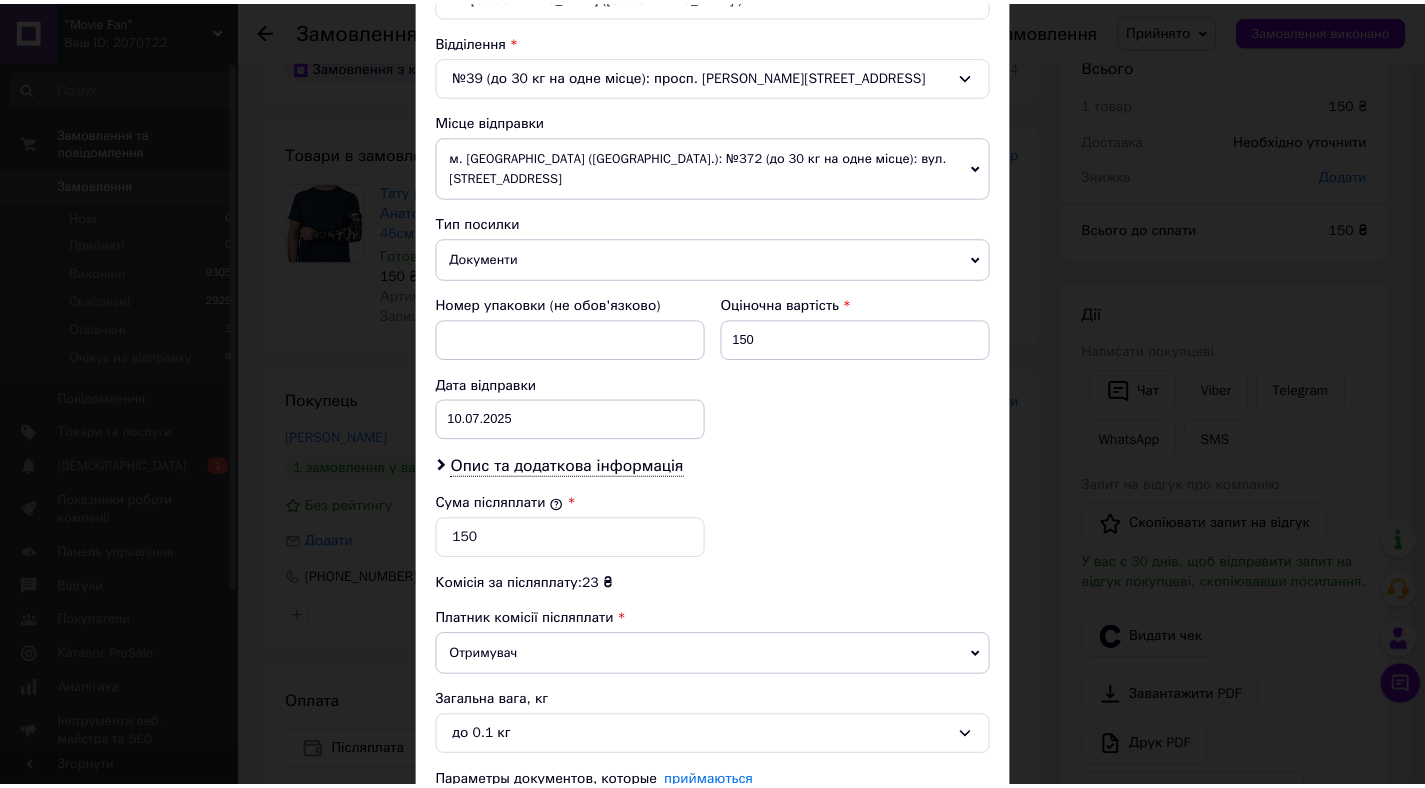 scroll, scrollTop: 758, scrollLeft: 0, axis: vertical 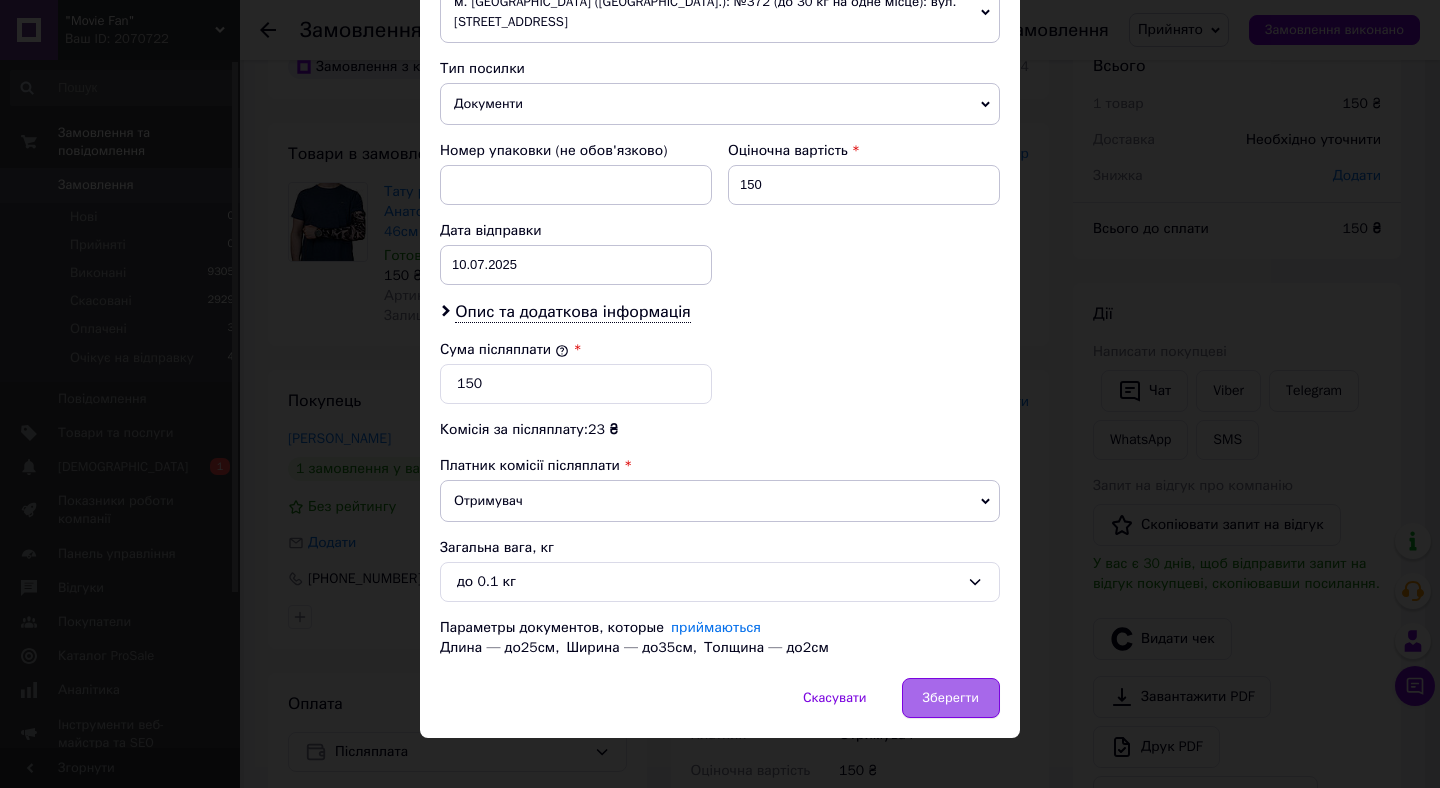 click on "Зберегти" at bounding box center [951, 698] 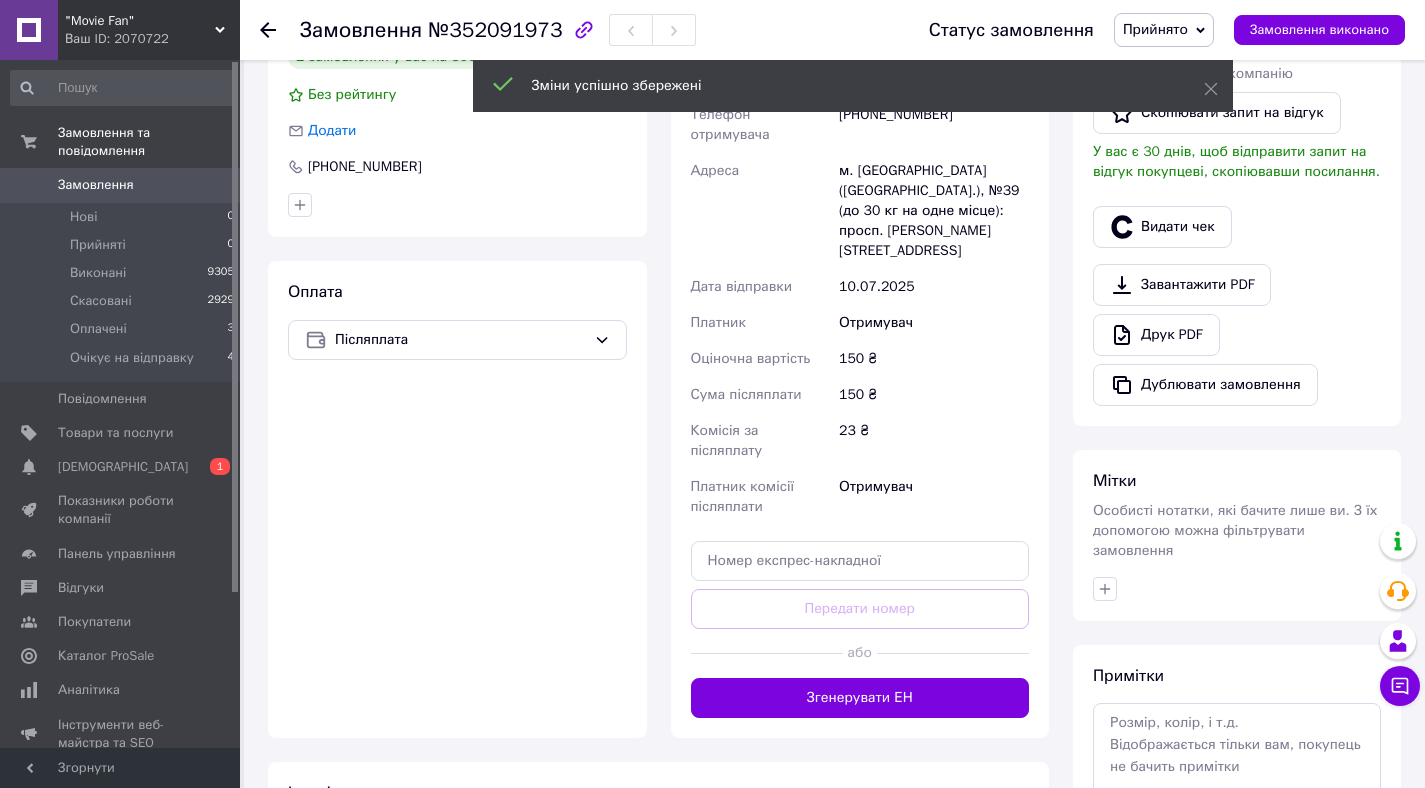 scroll, scrollTop: 468, scrollLeft: 0, axis: vertical 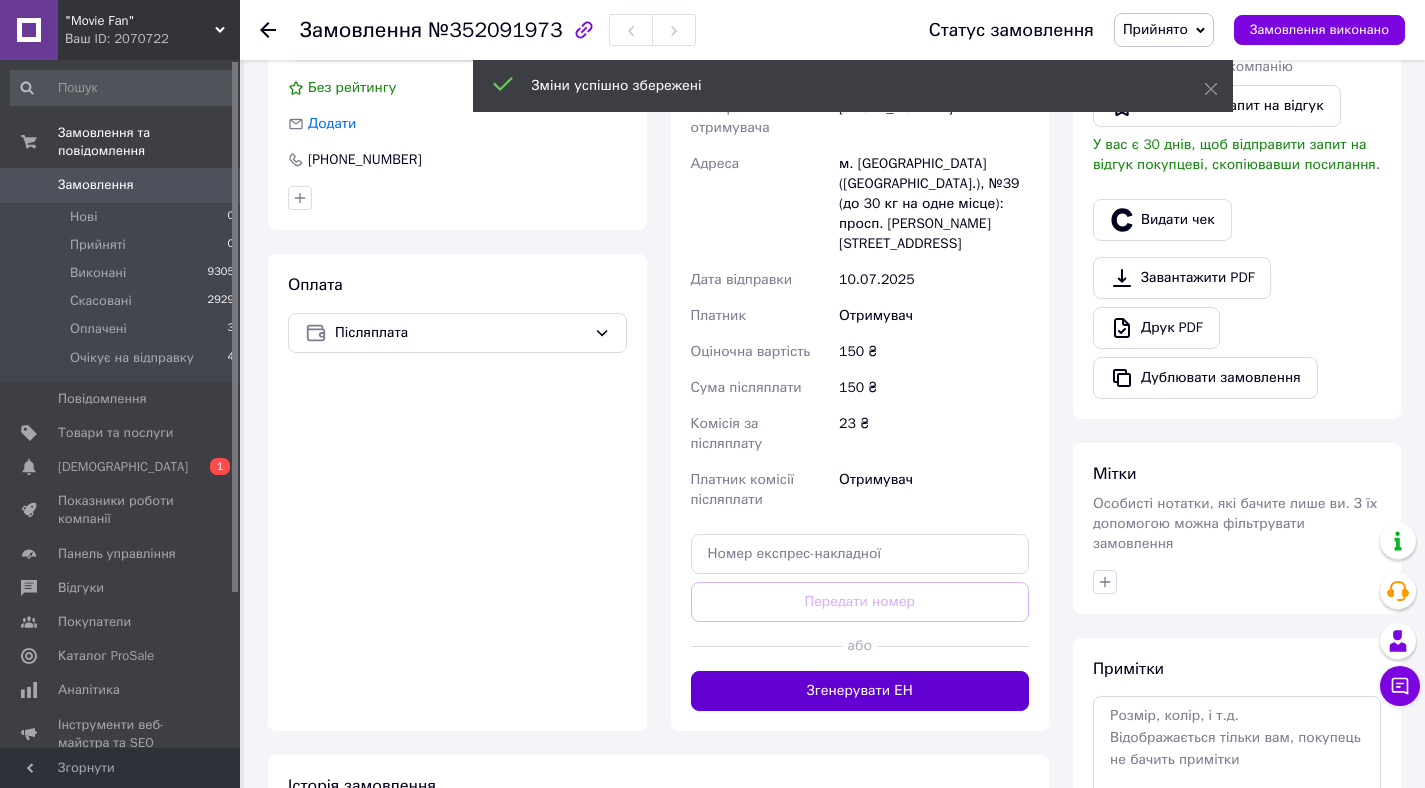 click on "Згенерувати ЕН" at bounding box center [860, 691] 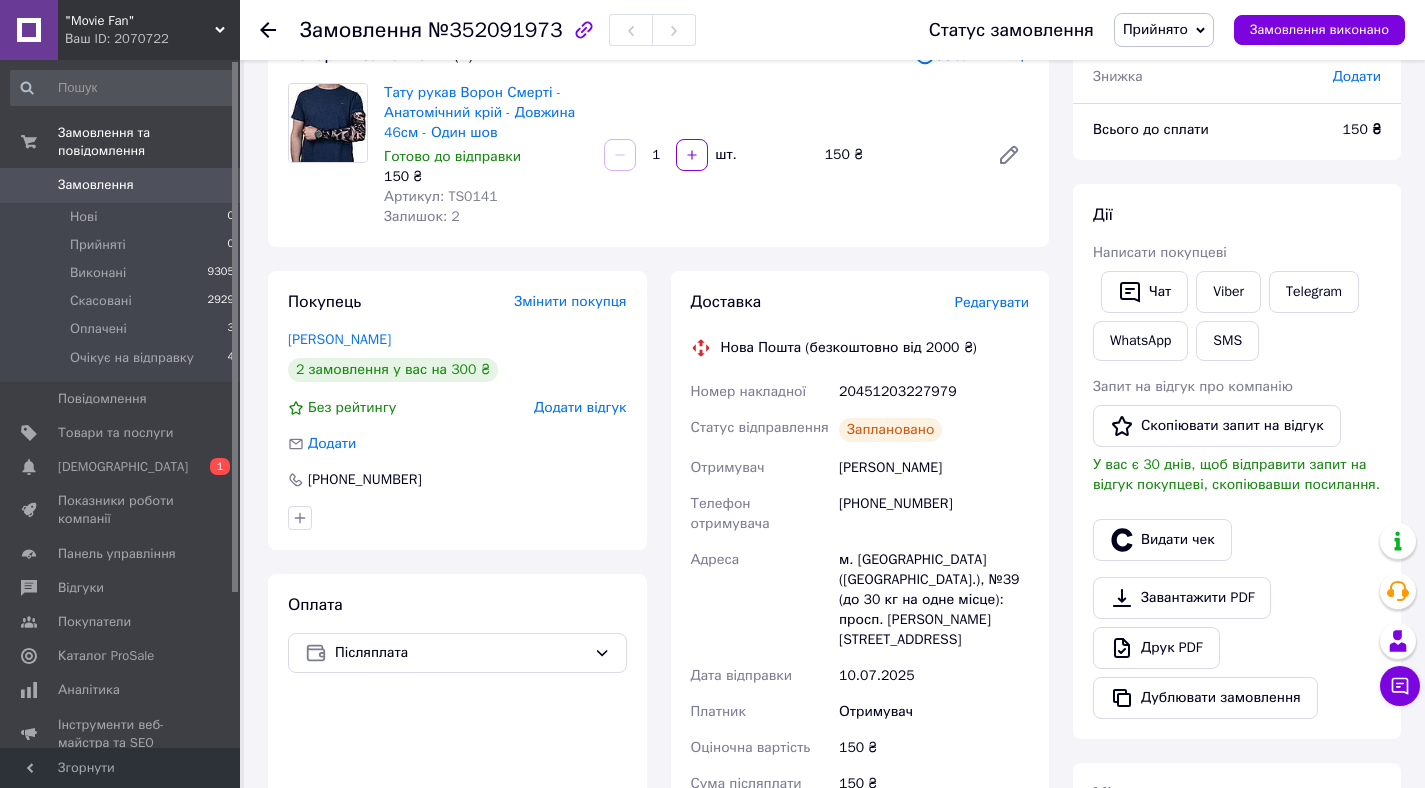 scroll, scrollTop: 150, scrollLeft: 0, axis: vertical 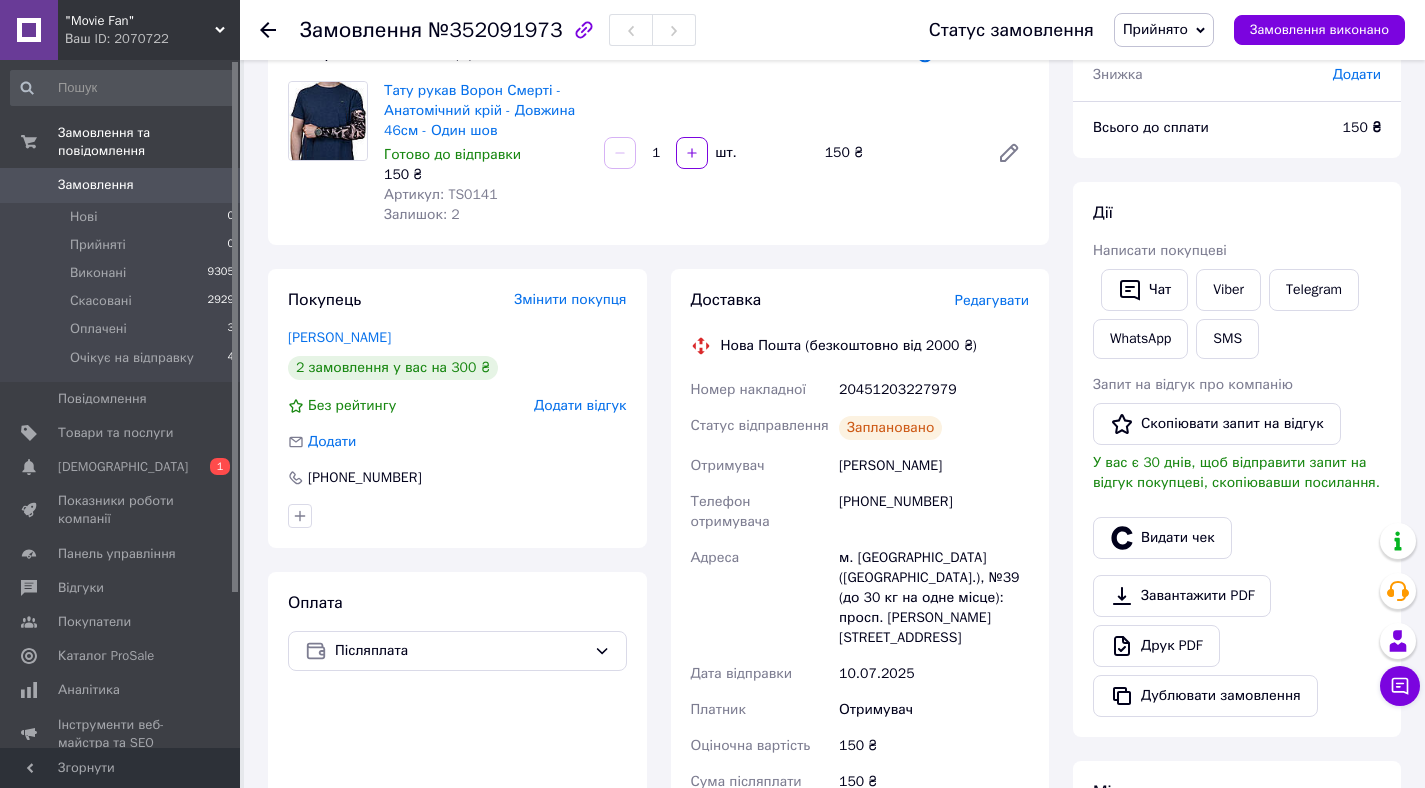 click on "Прийнято" at bounding box center [1155, 29] 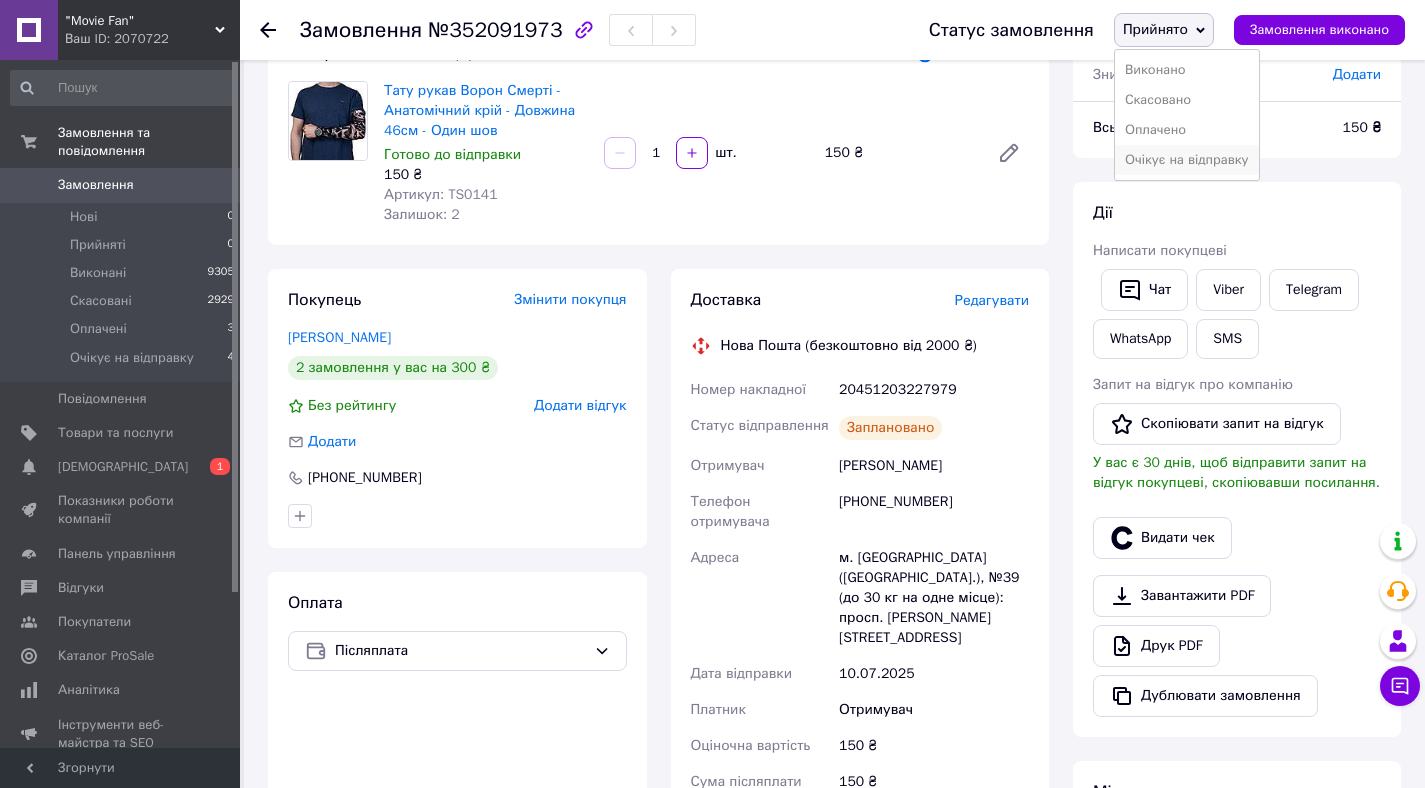 click on "Очікує на відправку" at bounding box center (1187, 160) 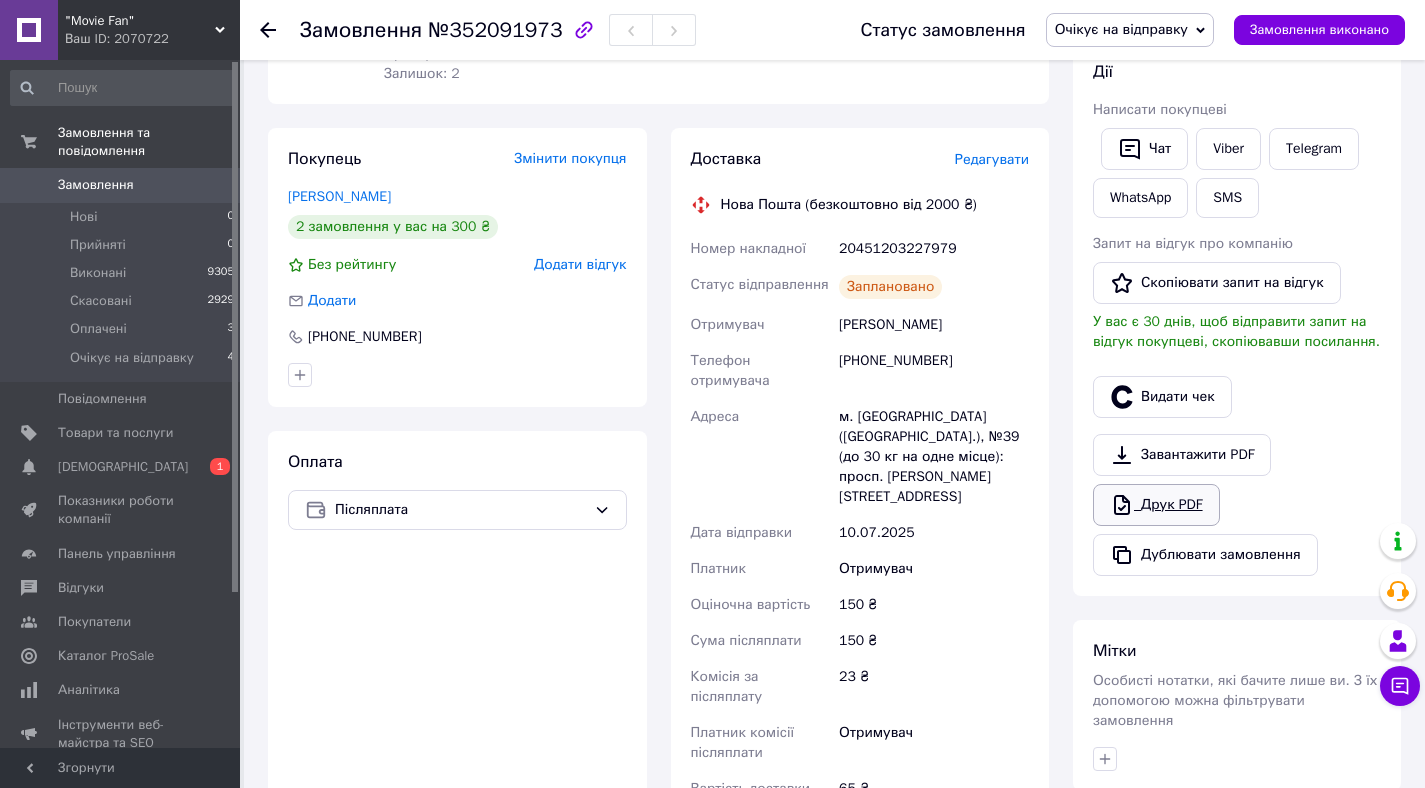 scroll, scrollTop: 300, scrollLeft: 0, axis: vertical 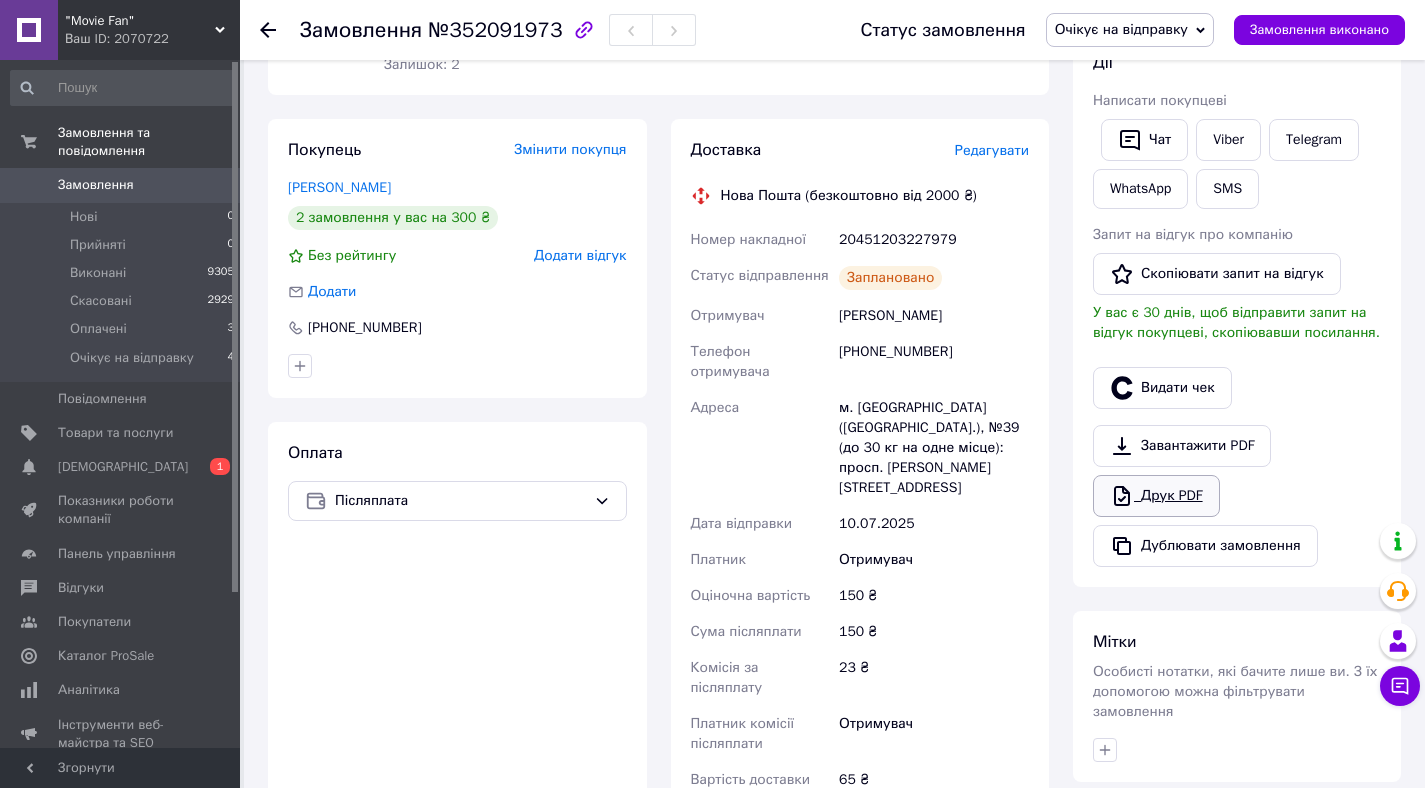 click 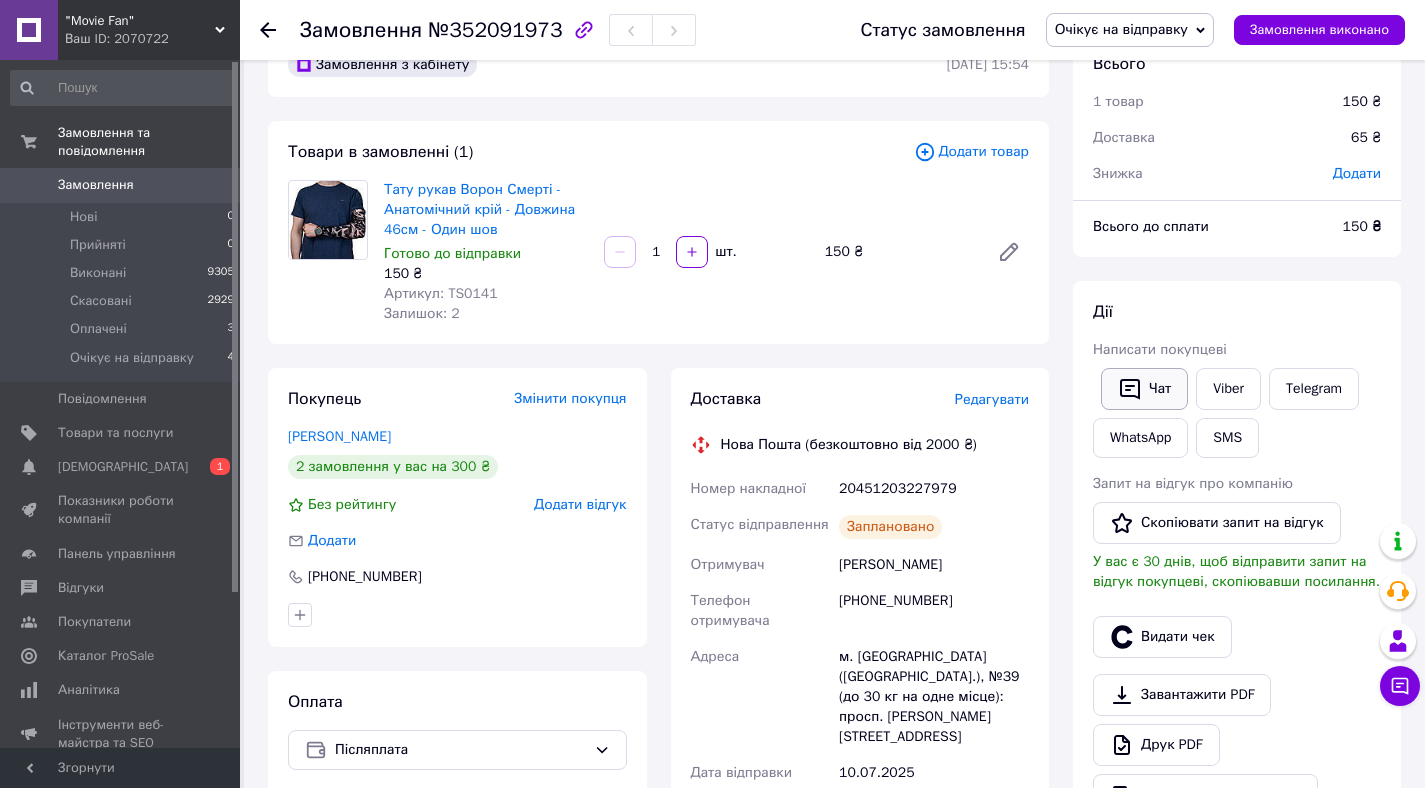 scroll, scrollTop: 0, scrollLeft: 0, axis: both 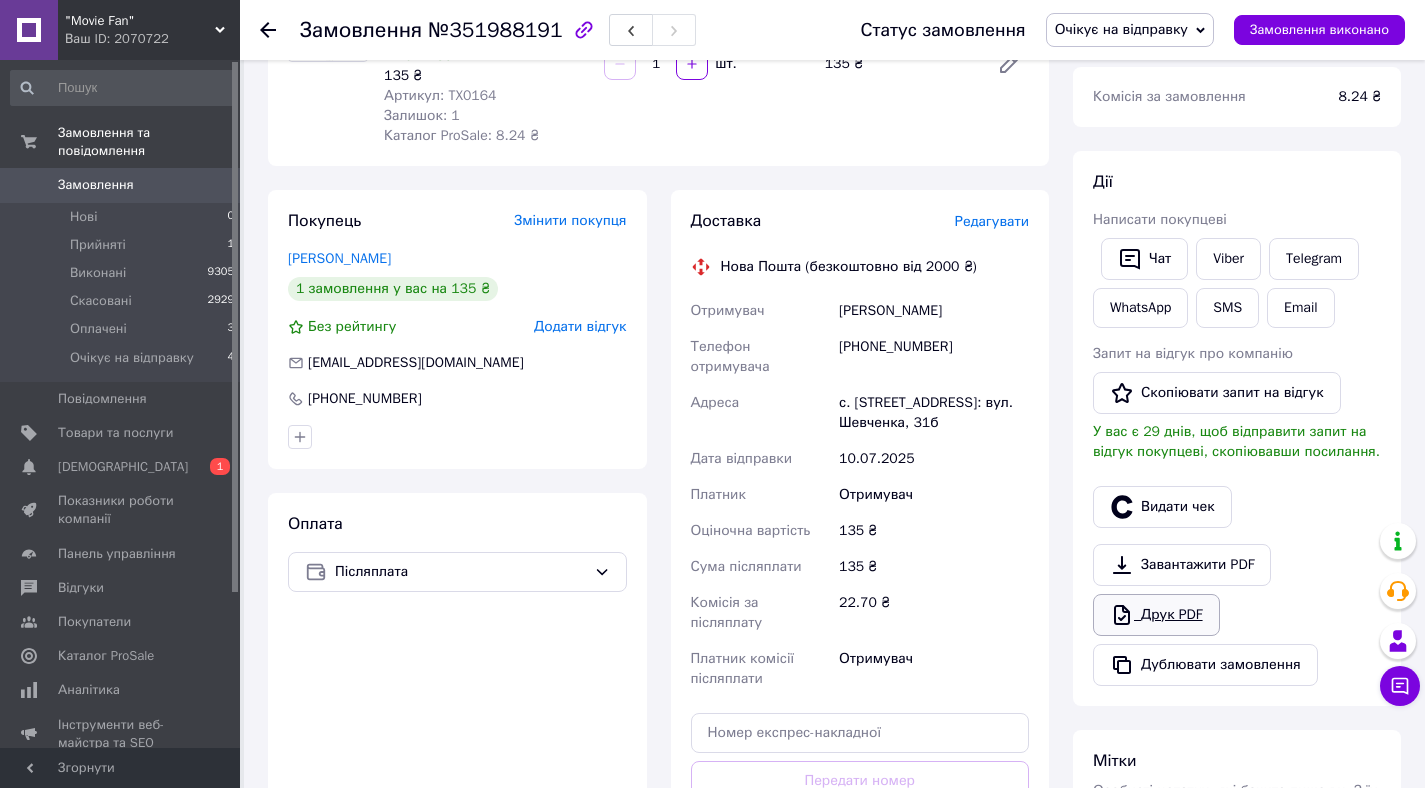 click on "Друк PDF" at bounding box center (1156, 615) 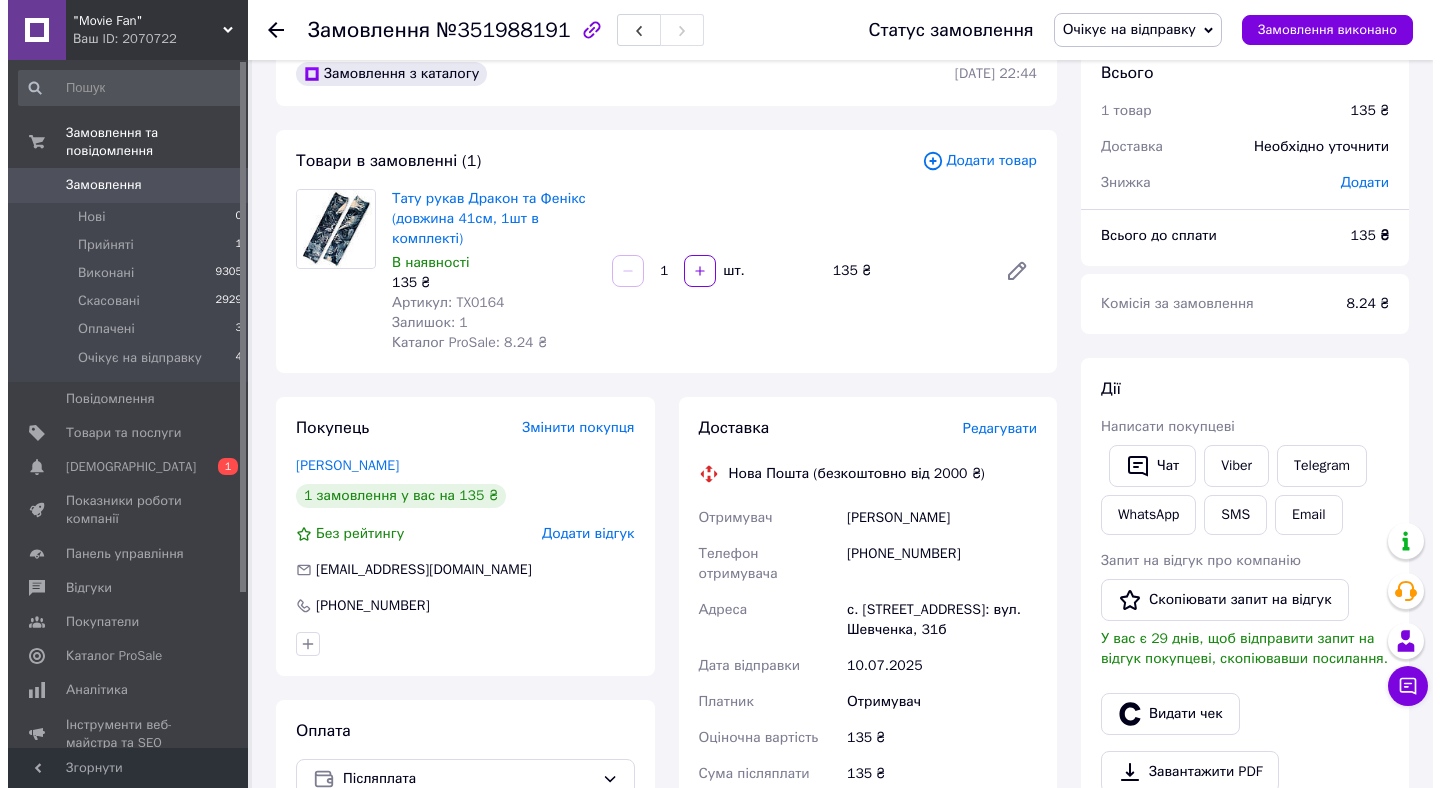 scroll, scrollTop: 0, scrollLeft: 0, axis: both 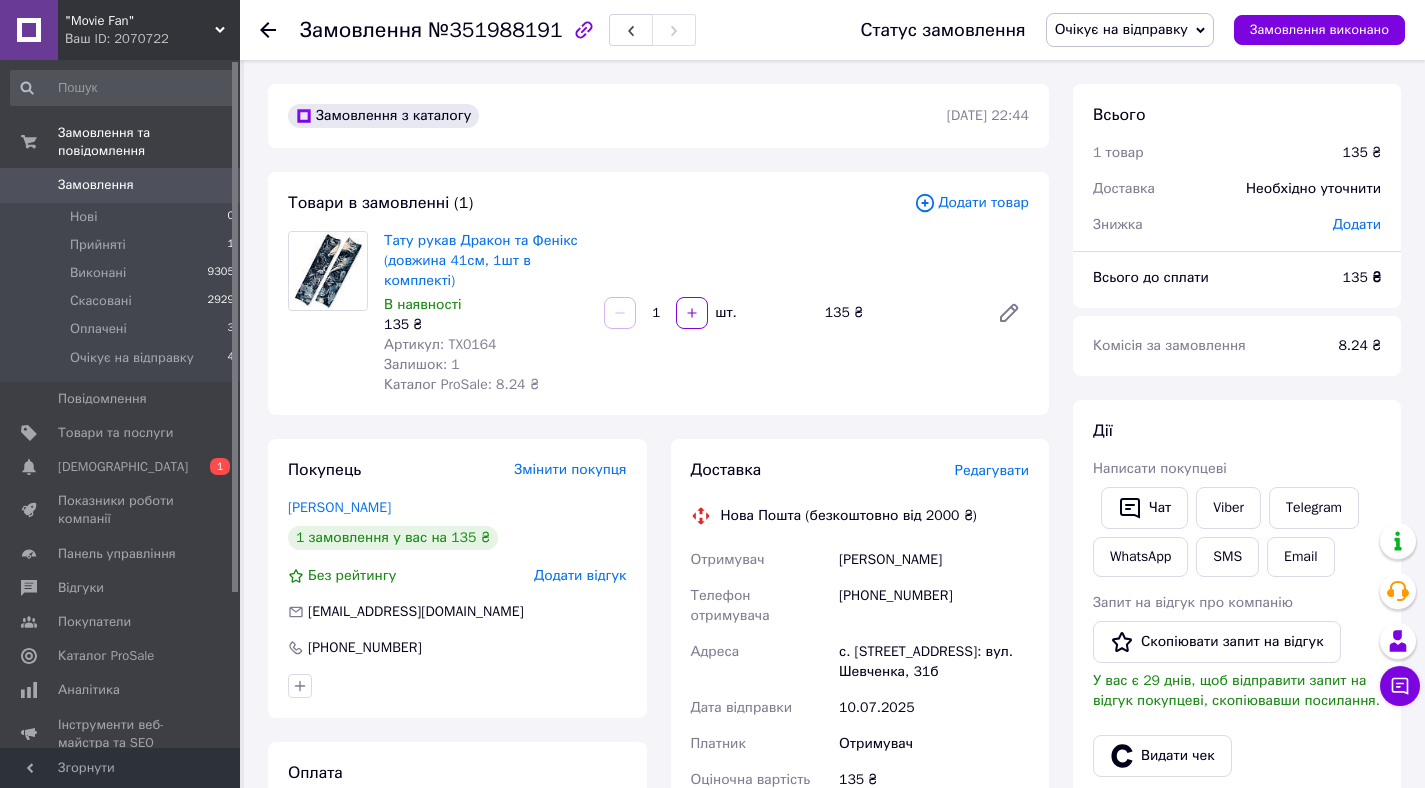 click on "Редагувати" at bounding box center (992, 470) 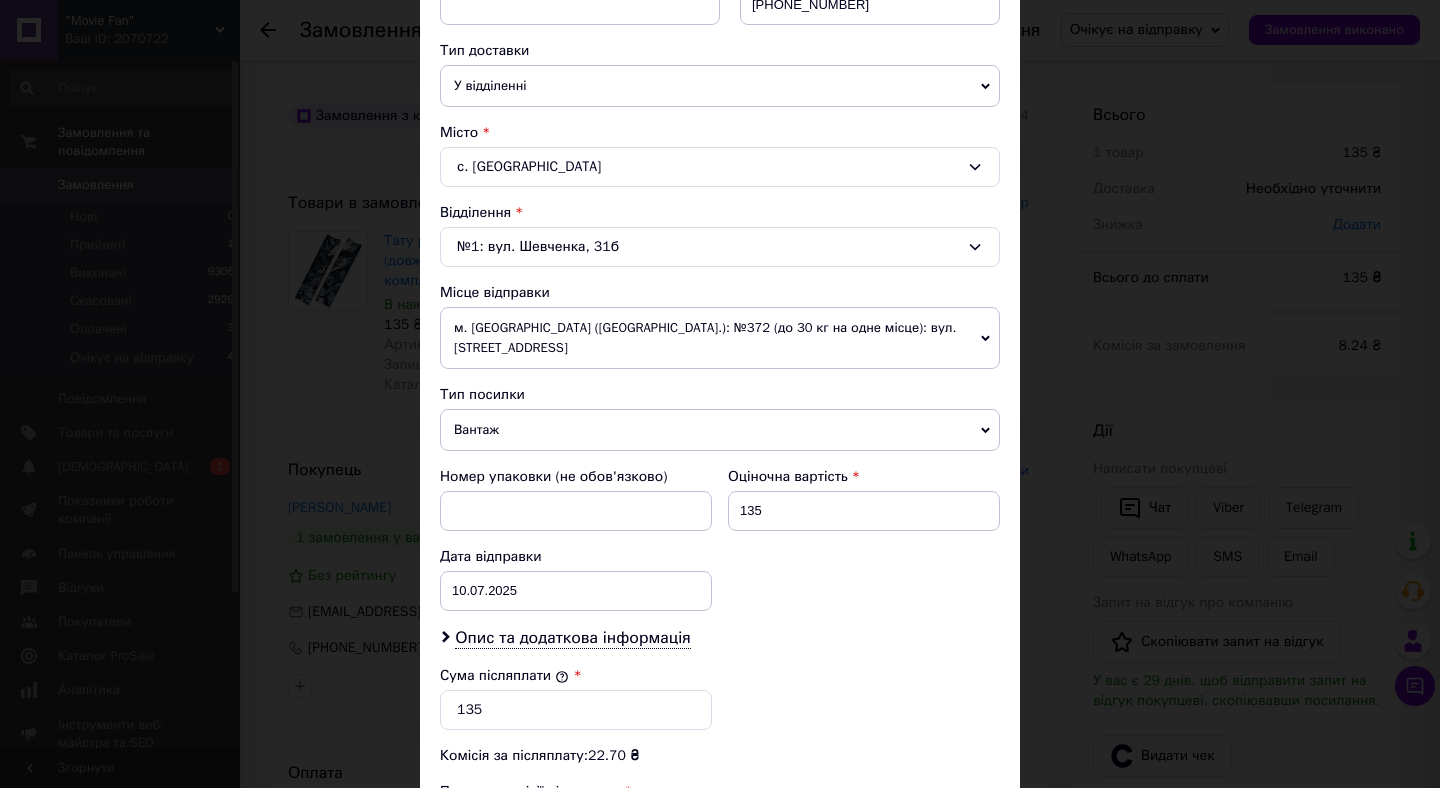 scroll, scrollTop: 488, scrollLeft: 0, axis: vertical 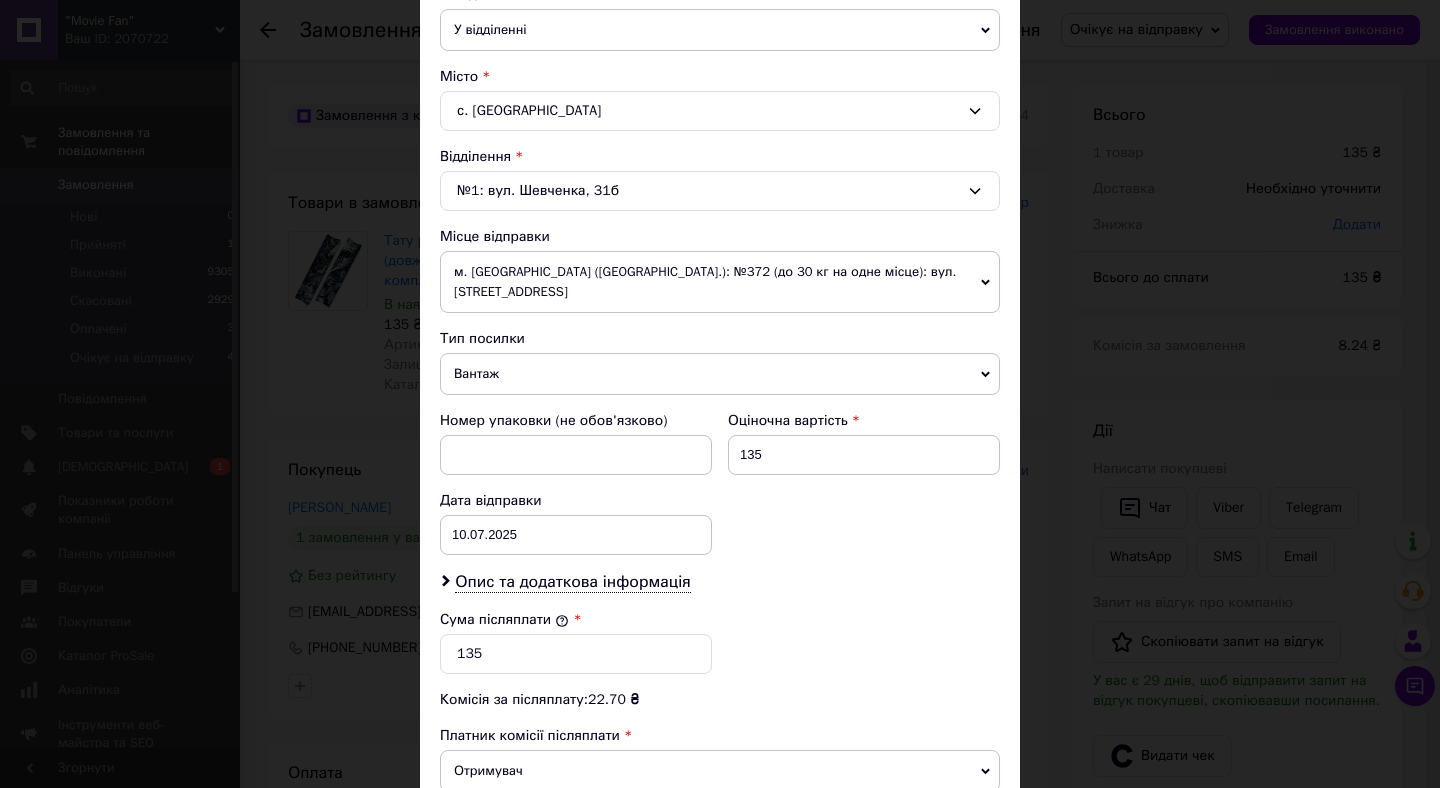 click on "Вантаж" at bounding box center (720, 374) 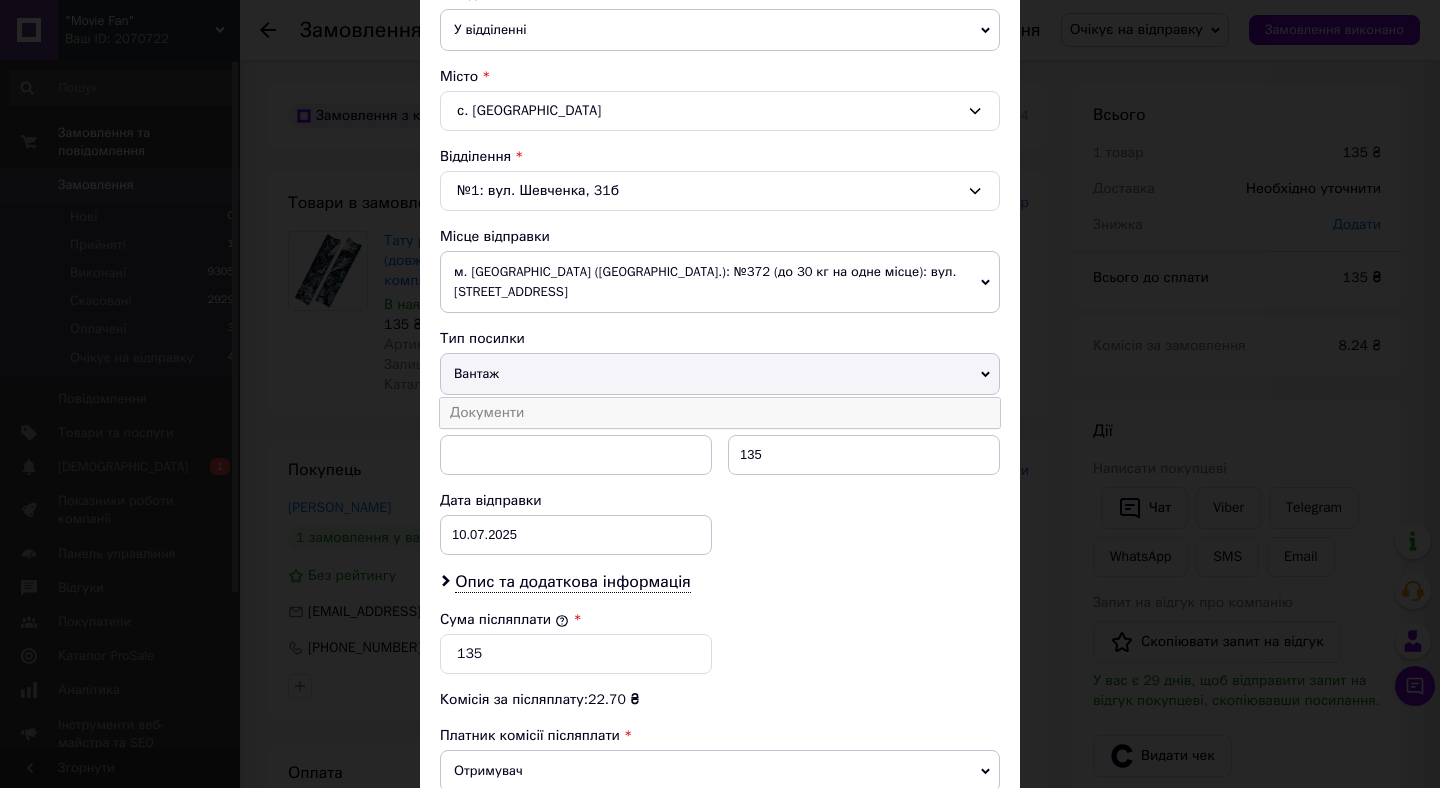 click on "Документи" at bounding box center [720, 413] 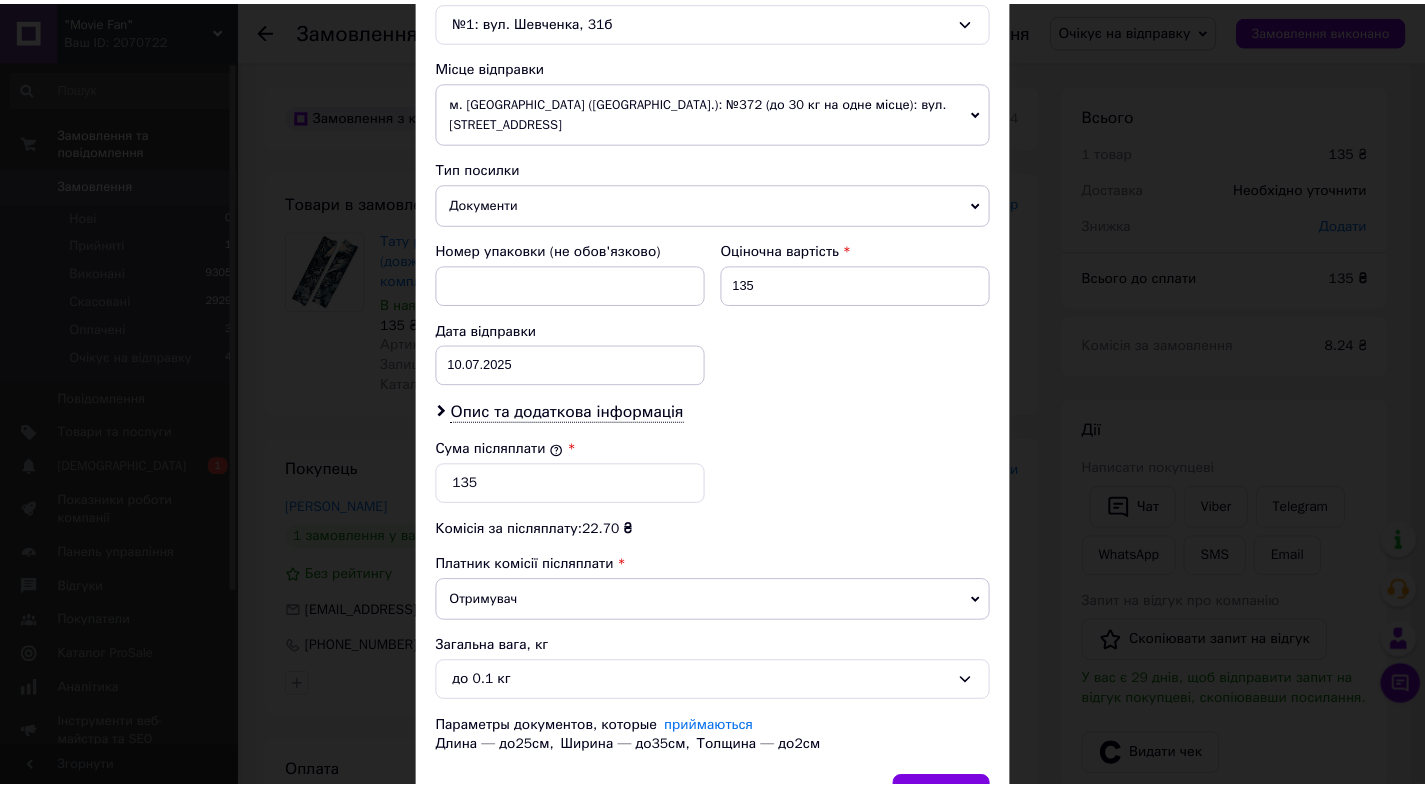 scroll, scrollTop: 758, scrollLeft: 0, axis: vertical 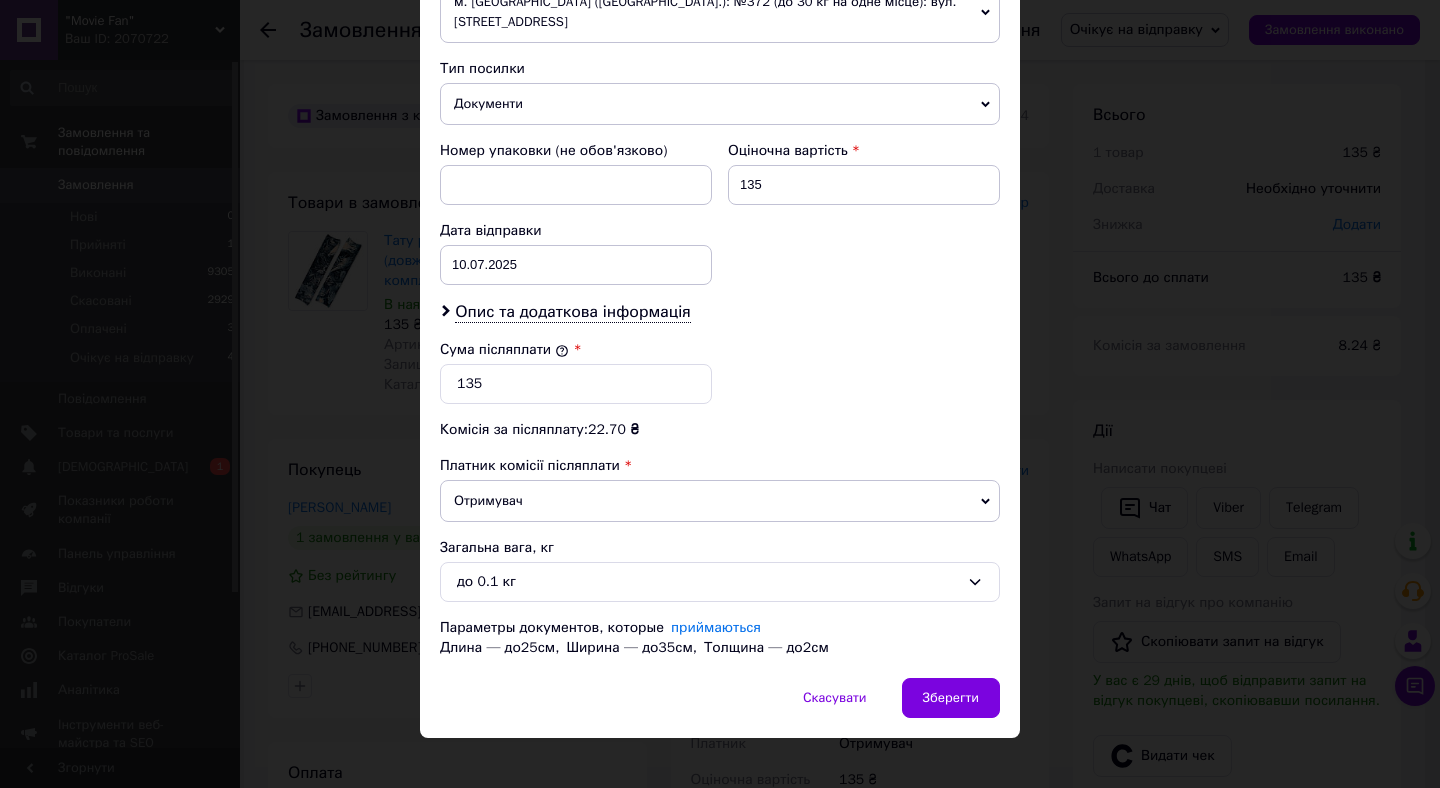click on "Спосіб доставки Нова Пошта (безкоштовно від 2000 ₴) Платник Отримувач Відправник Прізвище отримувача Лазаренко Ім'я отримувача Віктор По батькові отримувача Телефон отримувача +380996536313 Тип доставки У відділенні Кур'єром В поштоматі Місто с. Веренчанка Відділення №1: вул. Шевченка, 31б Місце відправки м. Київ (Київська обл.): №372 (до 30 кг на одне місце): вул. Вишняківська, 1 м. Київ (Київська обл.): Поштомат №7341: вул. Вишняківська, 9, під’їзд №2 (ТІЛЬКИ ДЛЯ МЕШКАНЦІВ) Додати ще місце відправки Тип посилки Документи Вантаж Номер упаковки (не обов'язково) 135 10.07.2025 < 2025 > <" at bounding box center (720, 25) 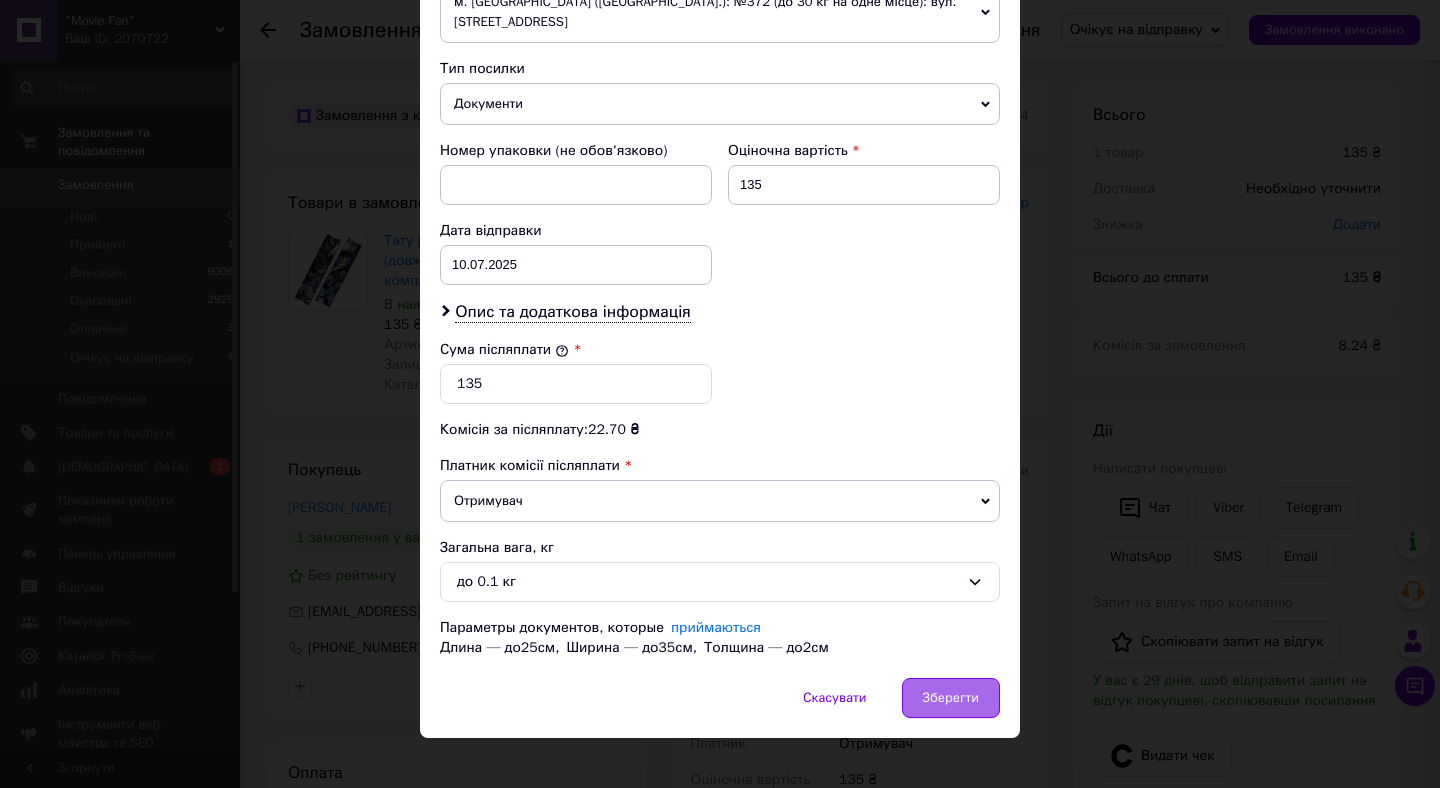 click on "Зберегти" at bounding box center [951, 698] 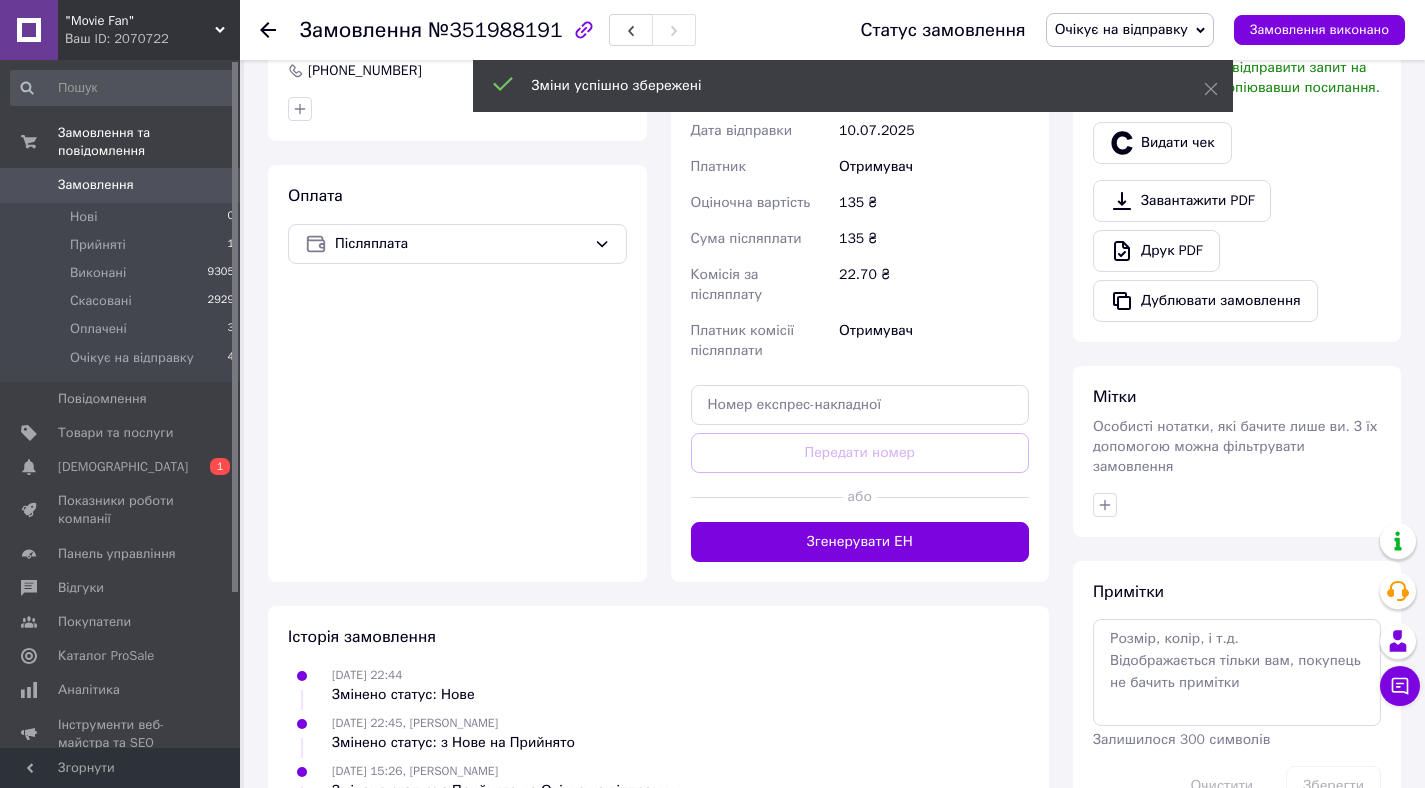 scroll, scrollTop: 753, scrollLeft: 0, axis: vertical 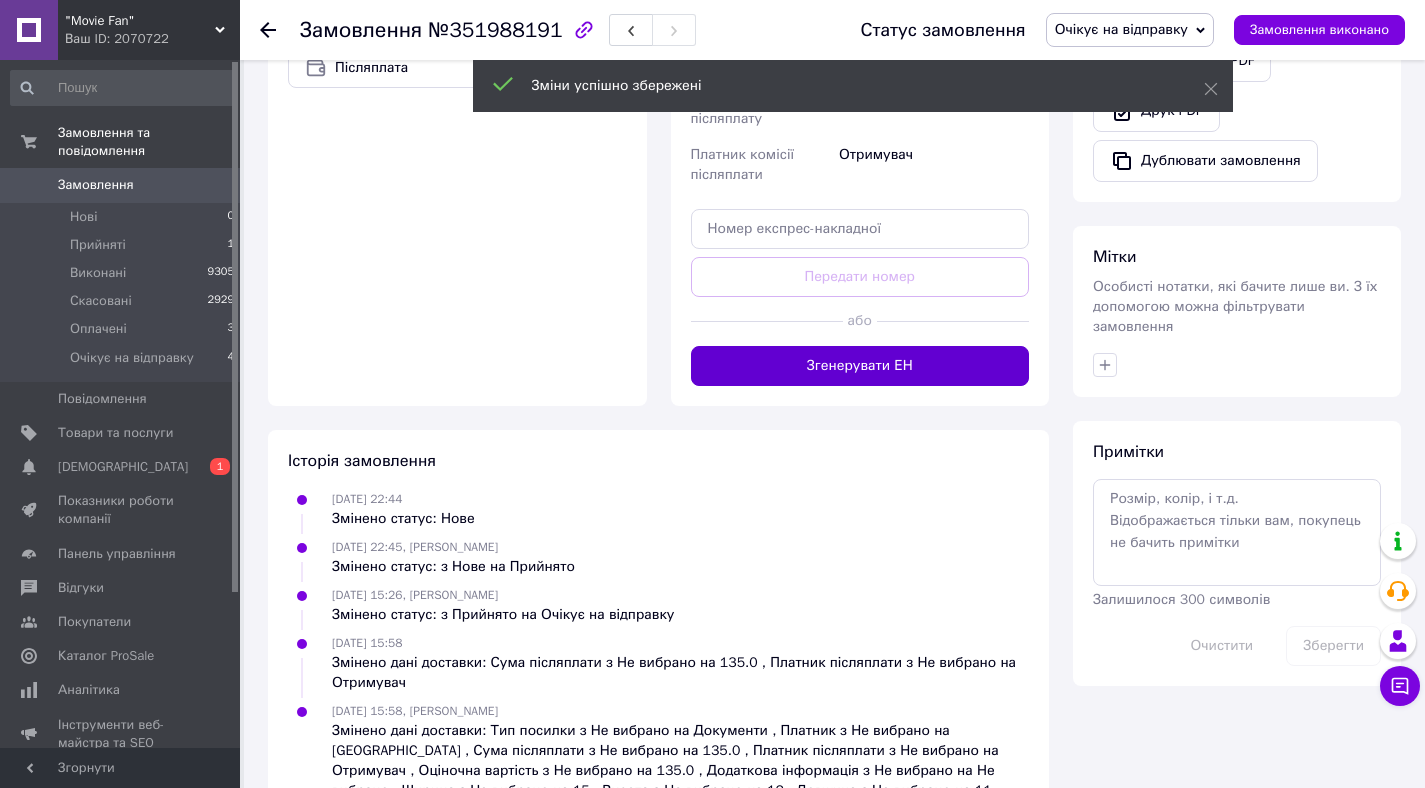 click on "Згенерувати ЕН" at bounding box center (860, 366) 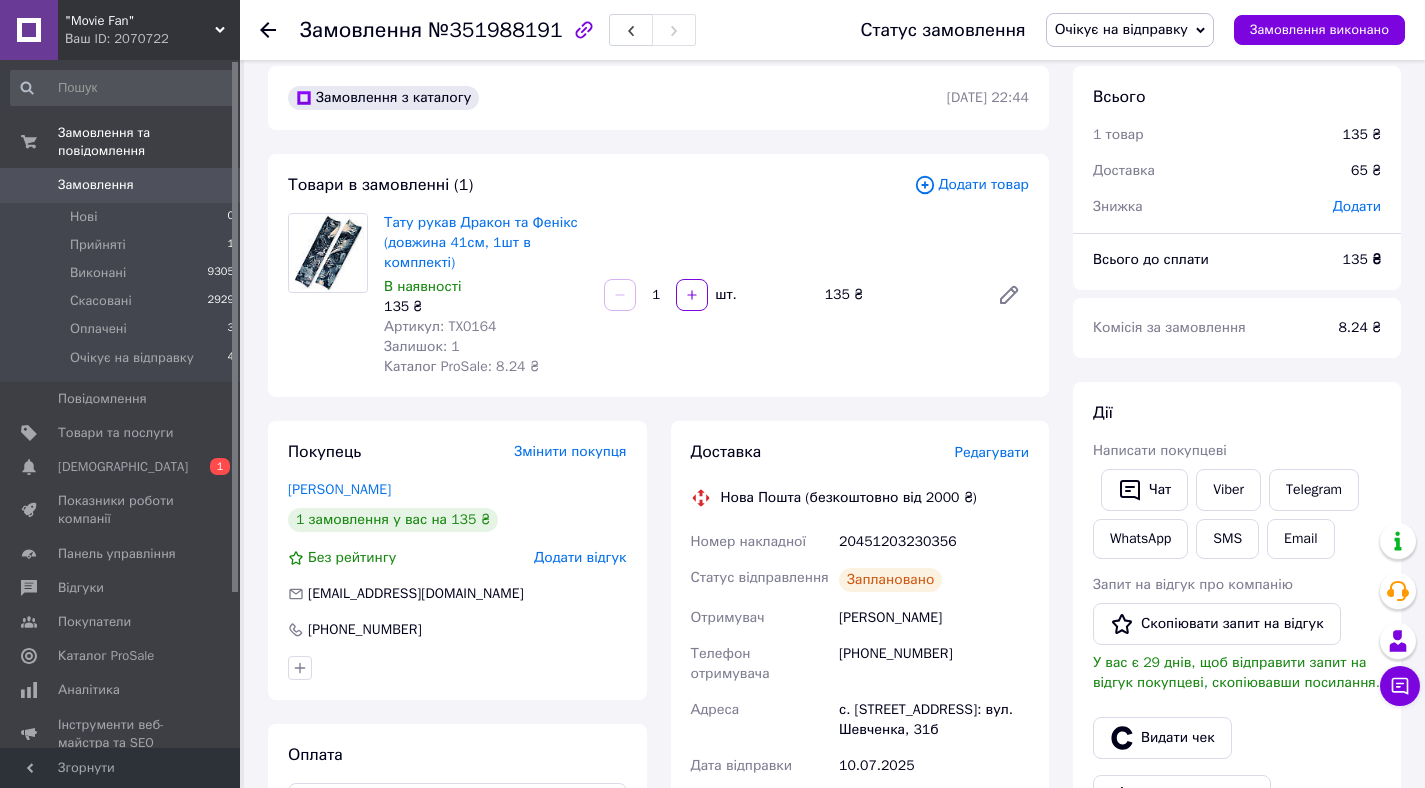 scroll, scrollTop: 0, scrollLeft: 0, axis: both 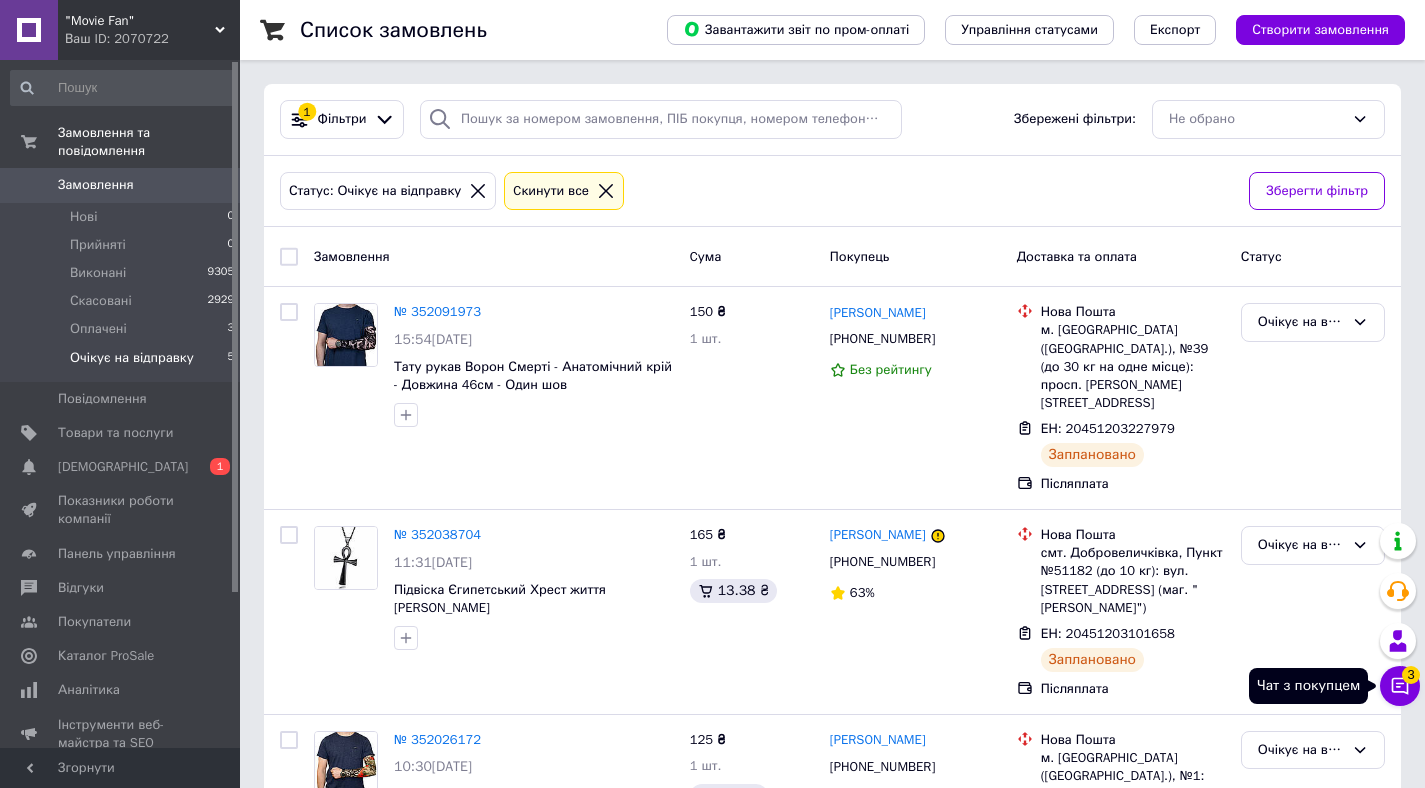 click 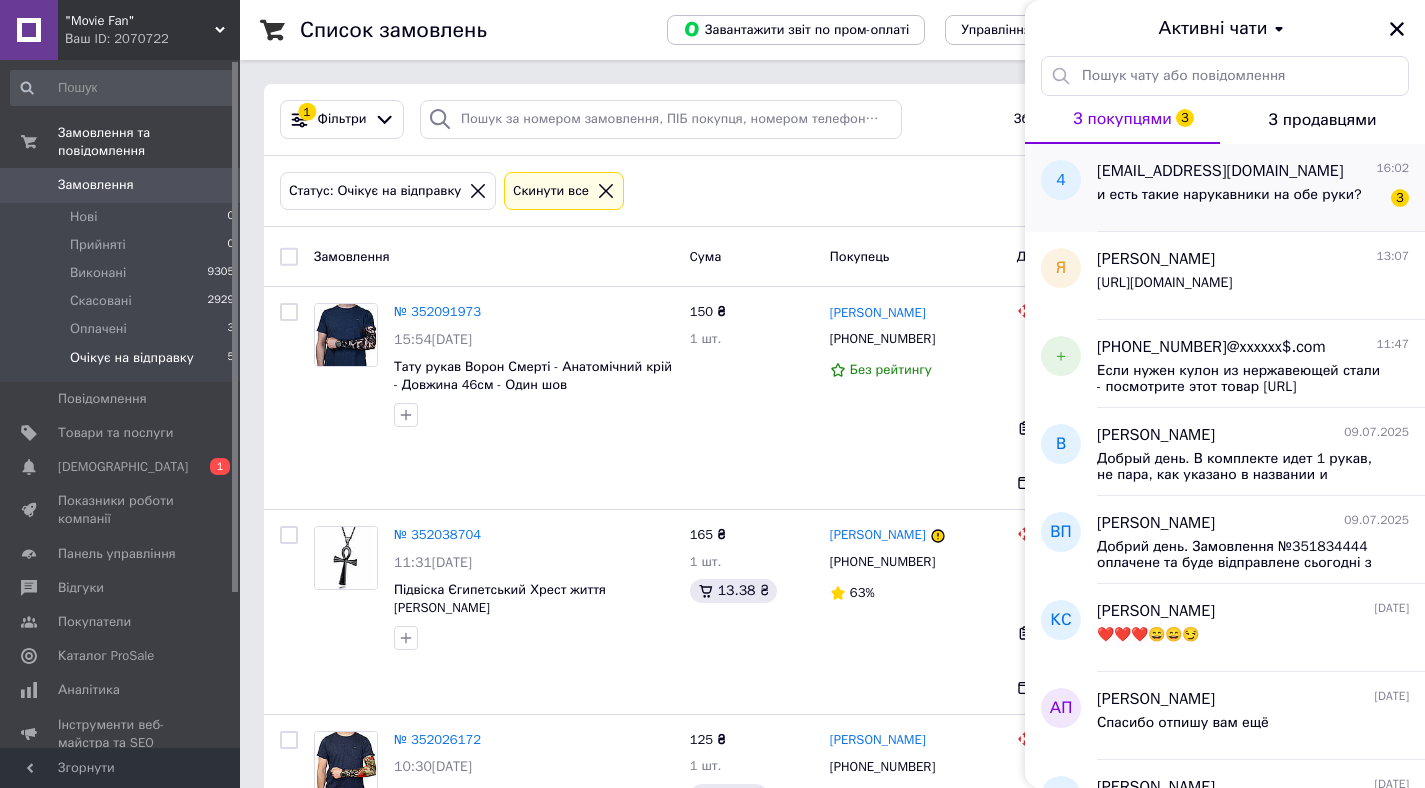 click on "и есть такие нарукавники на обе руки?" at bounding box center [1229, 201] 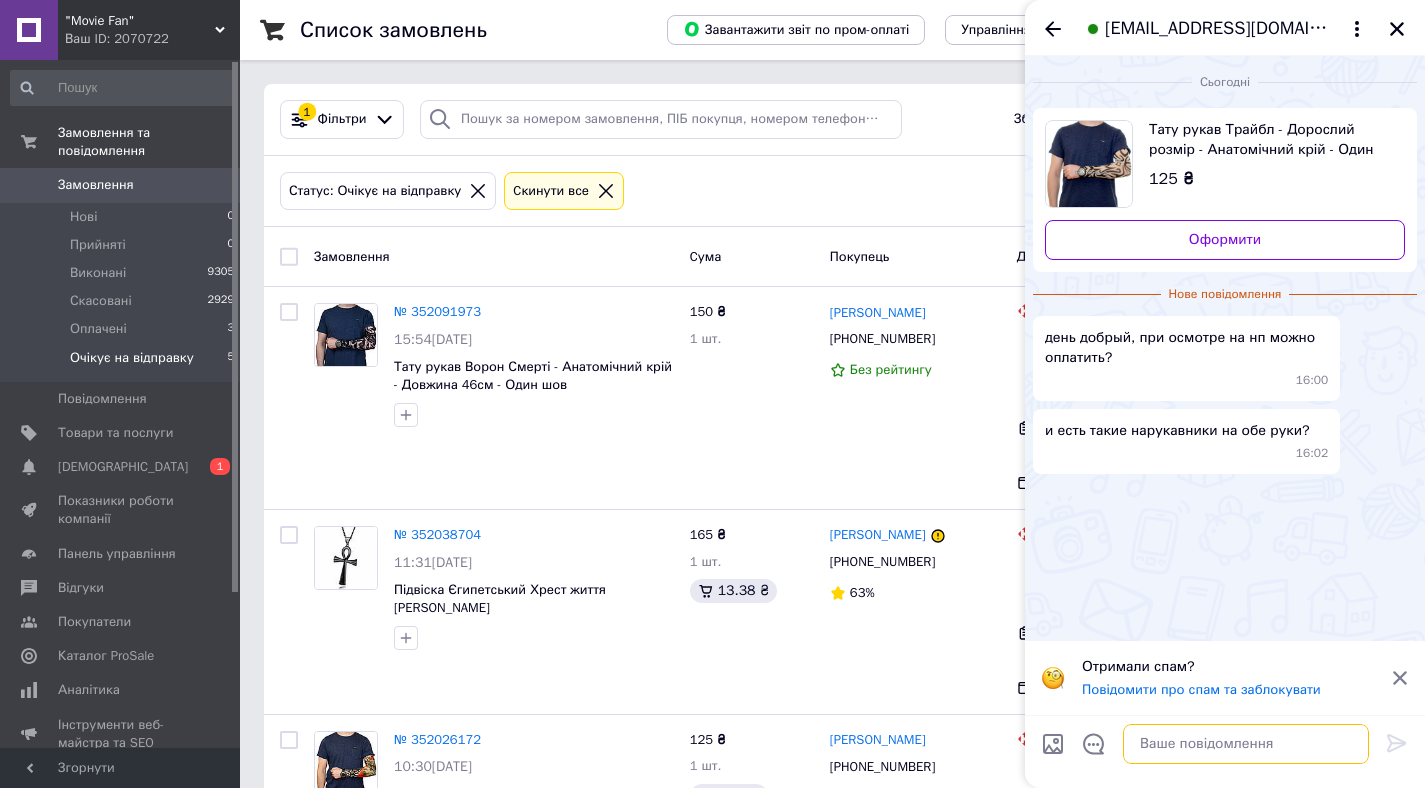 click at bounding box center [1246, 744] 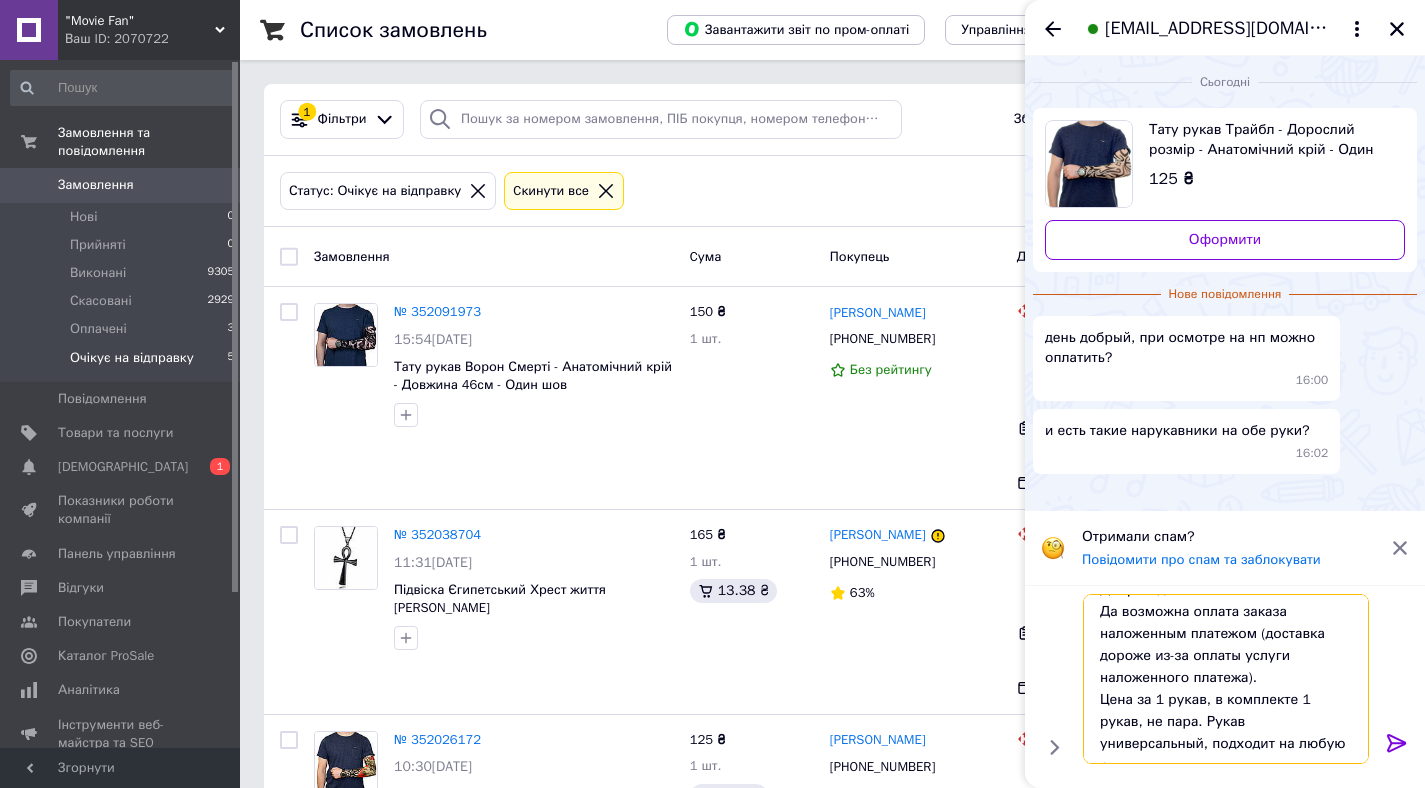 scroll, scrollTop: 35, scrollLeft: 0, axis: vertical 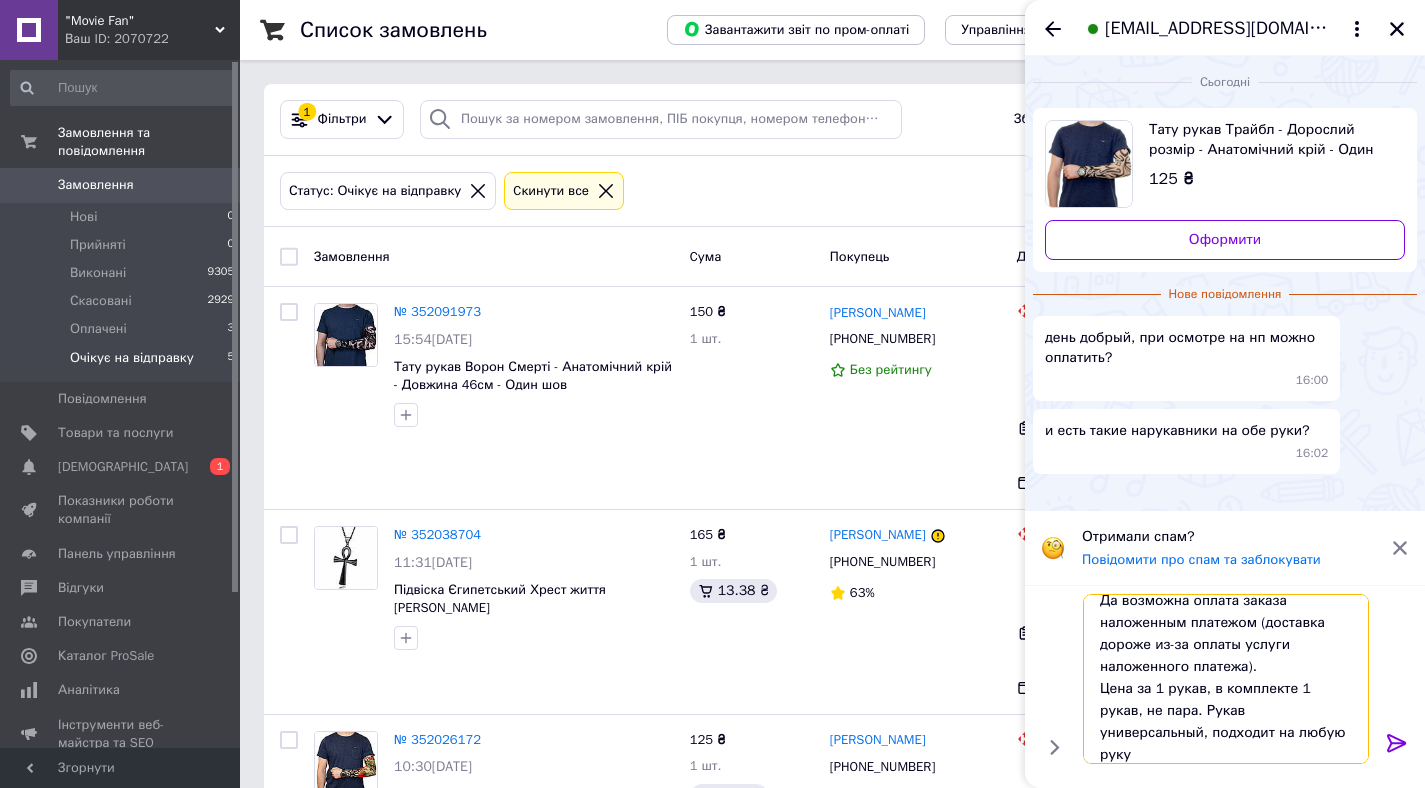 type on "Добрый день.
Да возможна оплата заказа наложенным платежом (доставка дороже из-за оплаты услуги наложенного платежа).
Цена за 1 рукав, в комплекте 1 рукав, не пара. Рукав универсальный, подходит на любую руку." 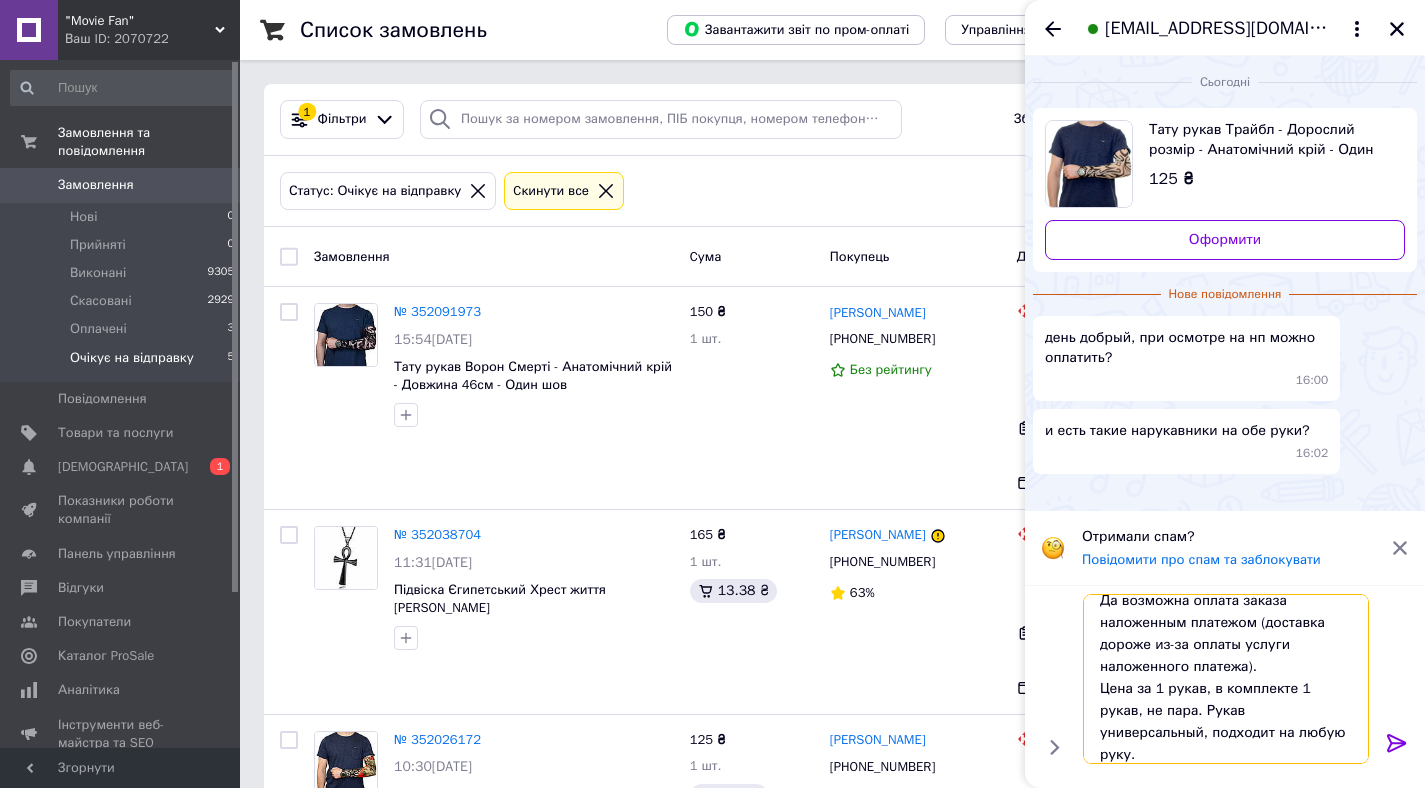 type 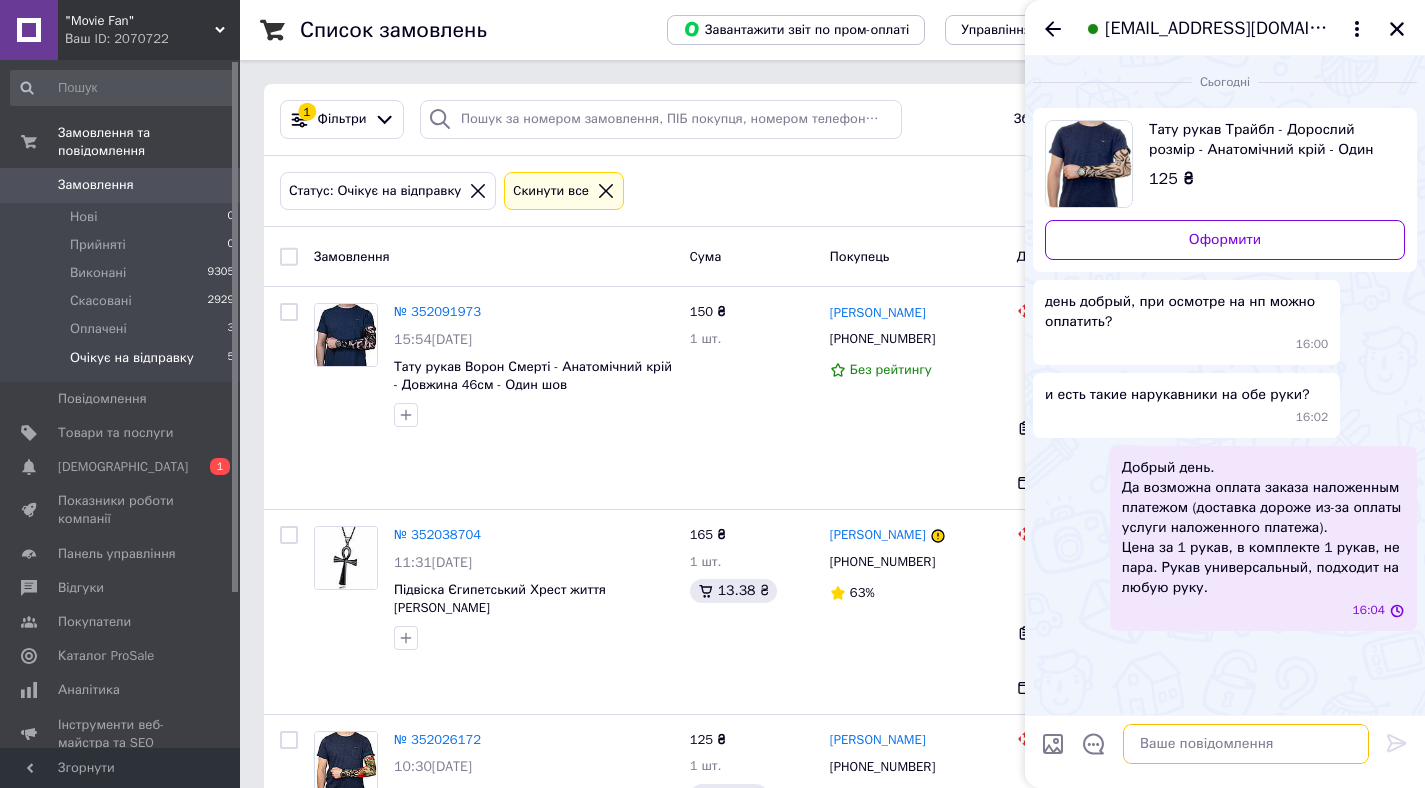 scroll, scrollTop: 0, scrollLeft: 0, axis: both 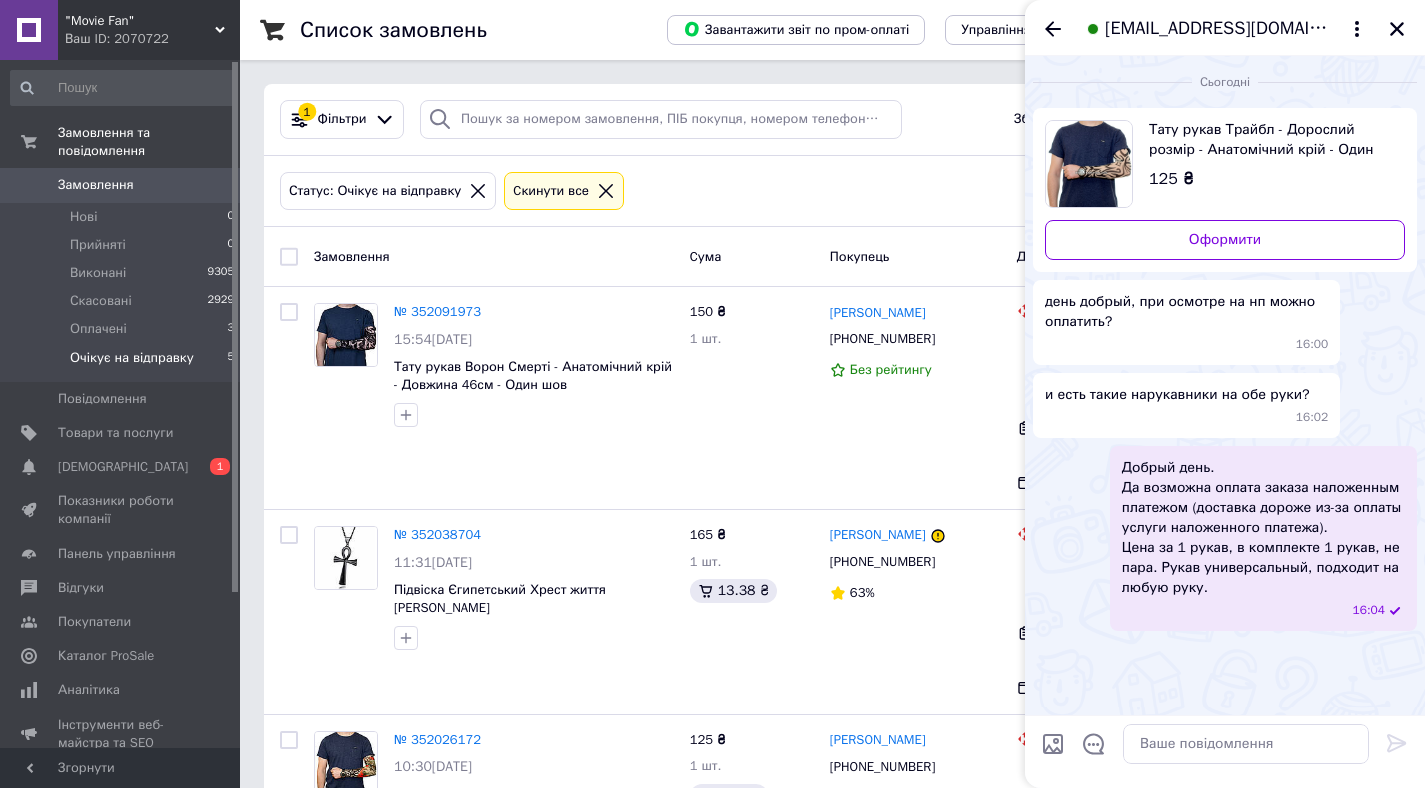 click on "Тату рукав Трайбл - Дорослий розмір - Анатомічний крій - Один шов" at bounding box center (1269, 140) 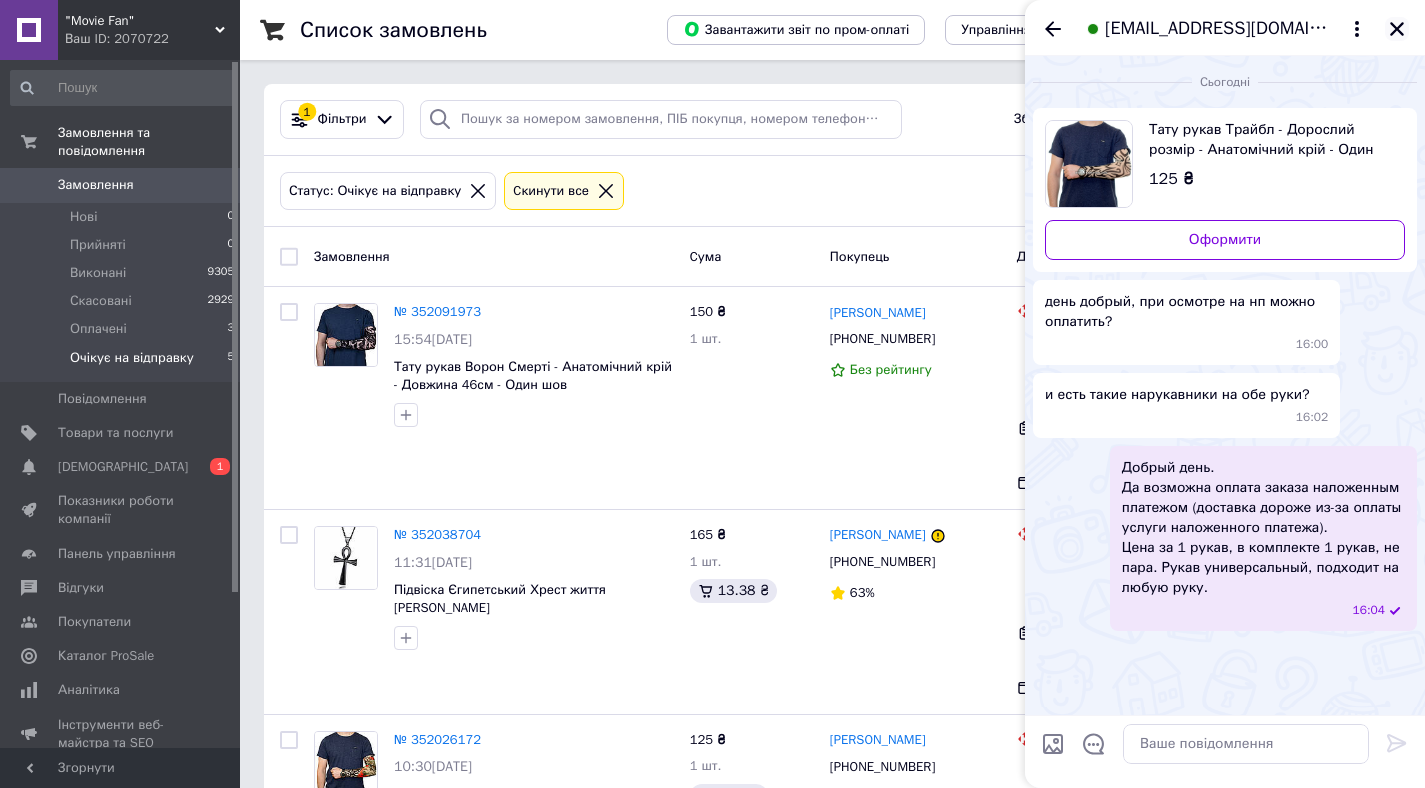 click at bounding box center (1397, 29) 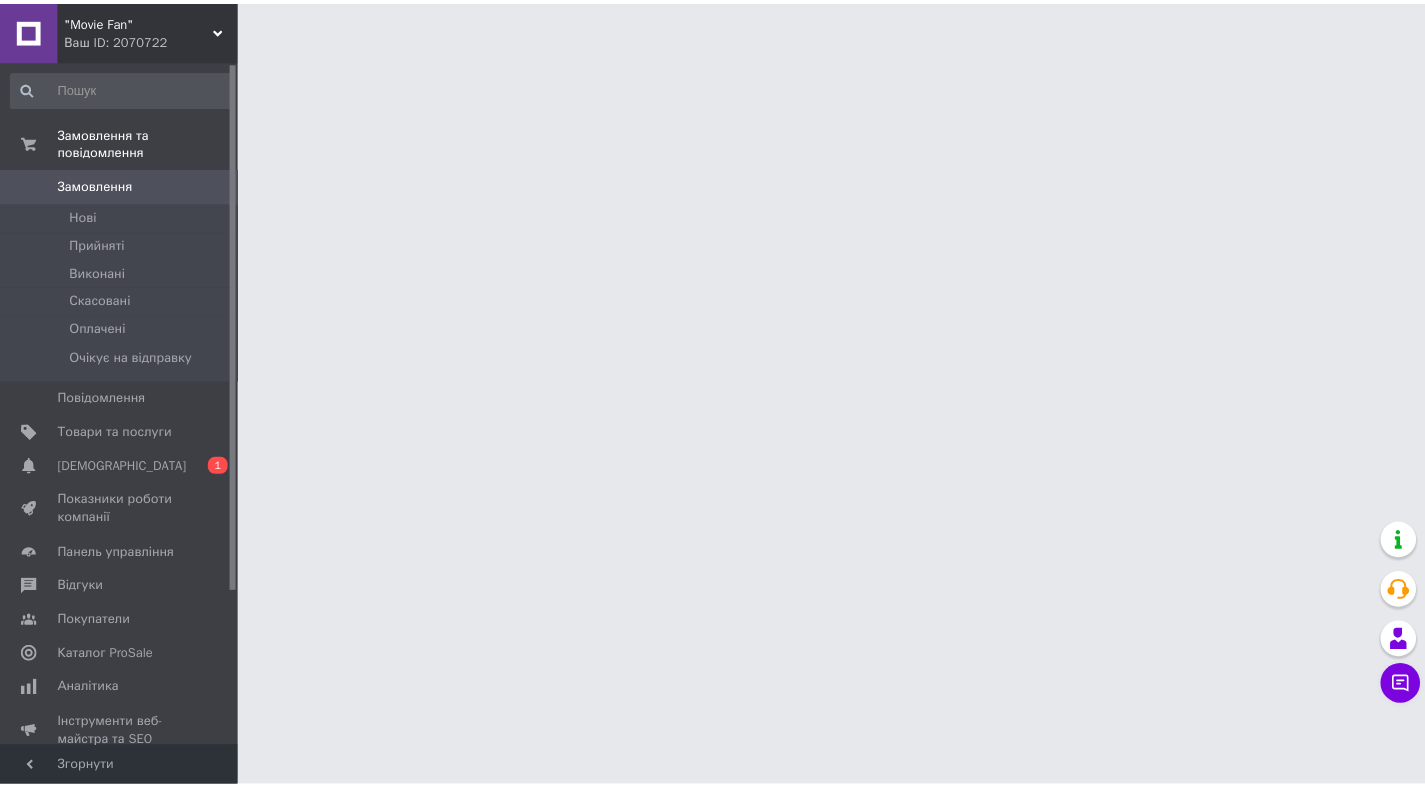 scroll, scrollTop: 0, scrollLeft: 0, axis: both 